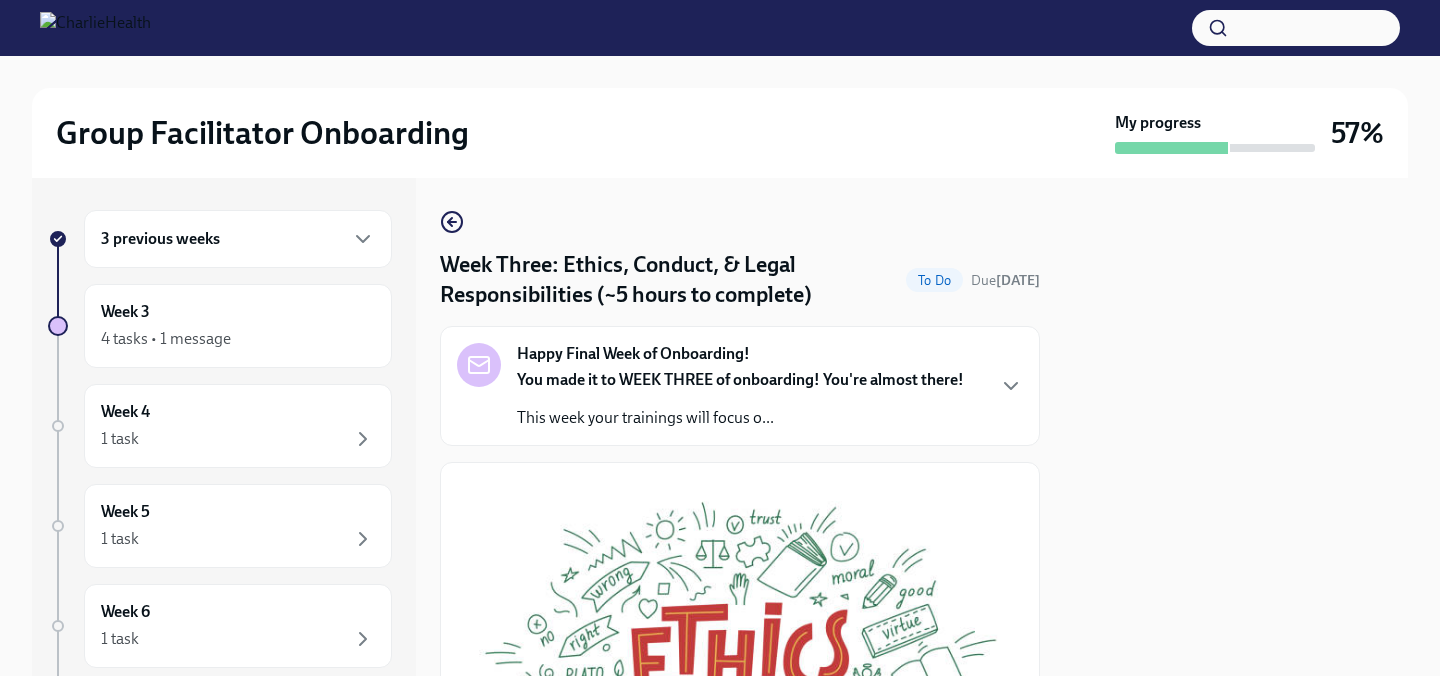 scroll, scrollTop: 0, scrollLeft: 0, axis: both 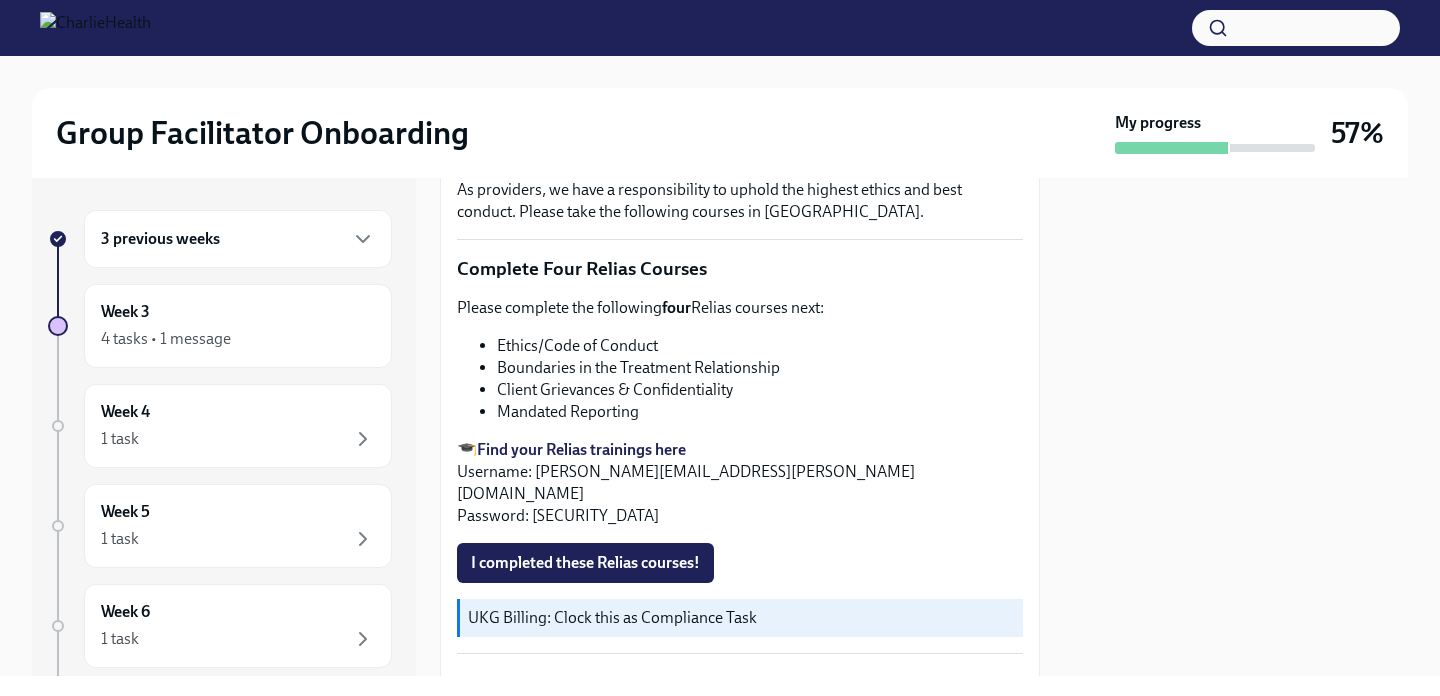 click on "Client Grievances & Confidentiality" at bounding box center (760, 390) 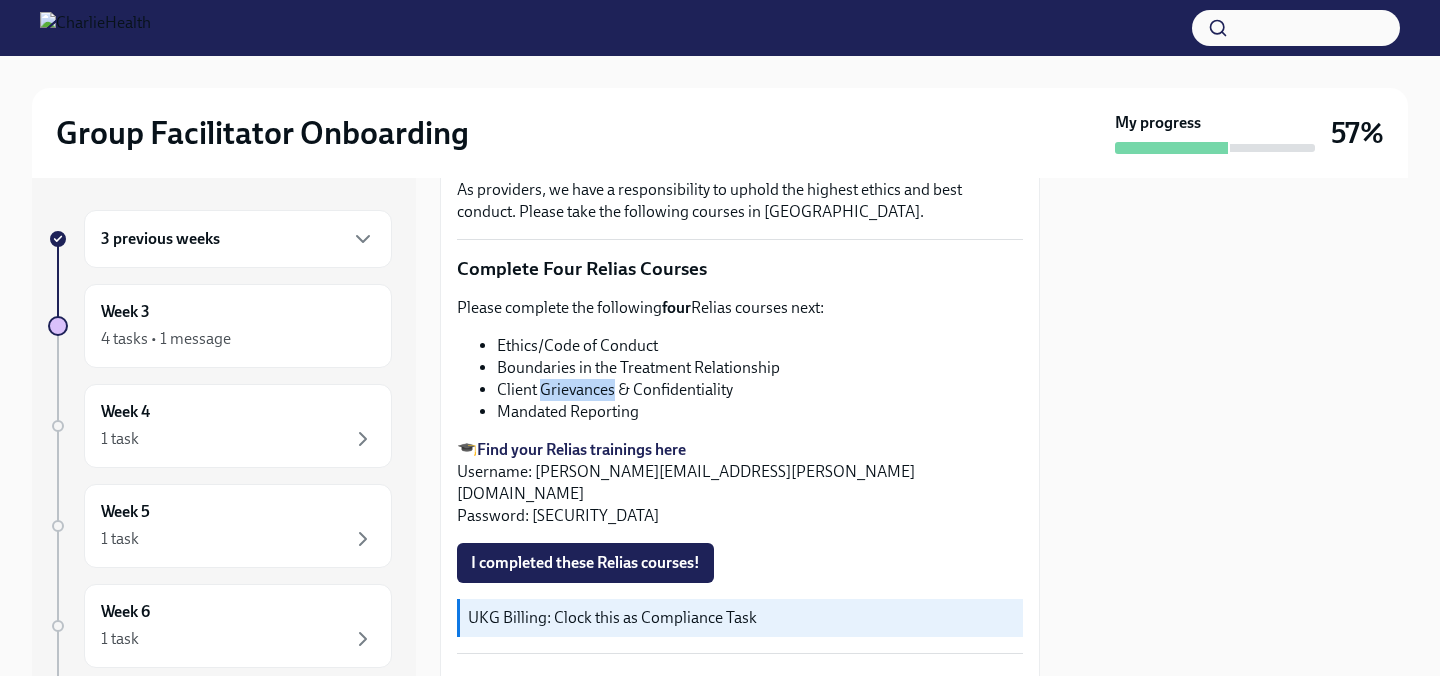click on "Client Grievances & Confidentiality" at bounding box center (760, 390) 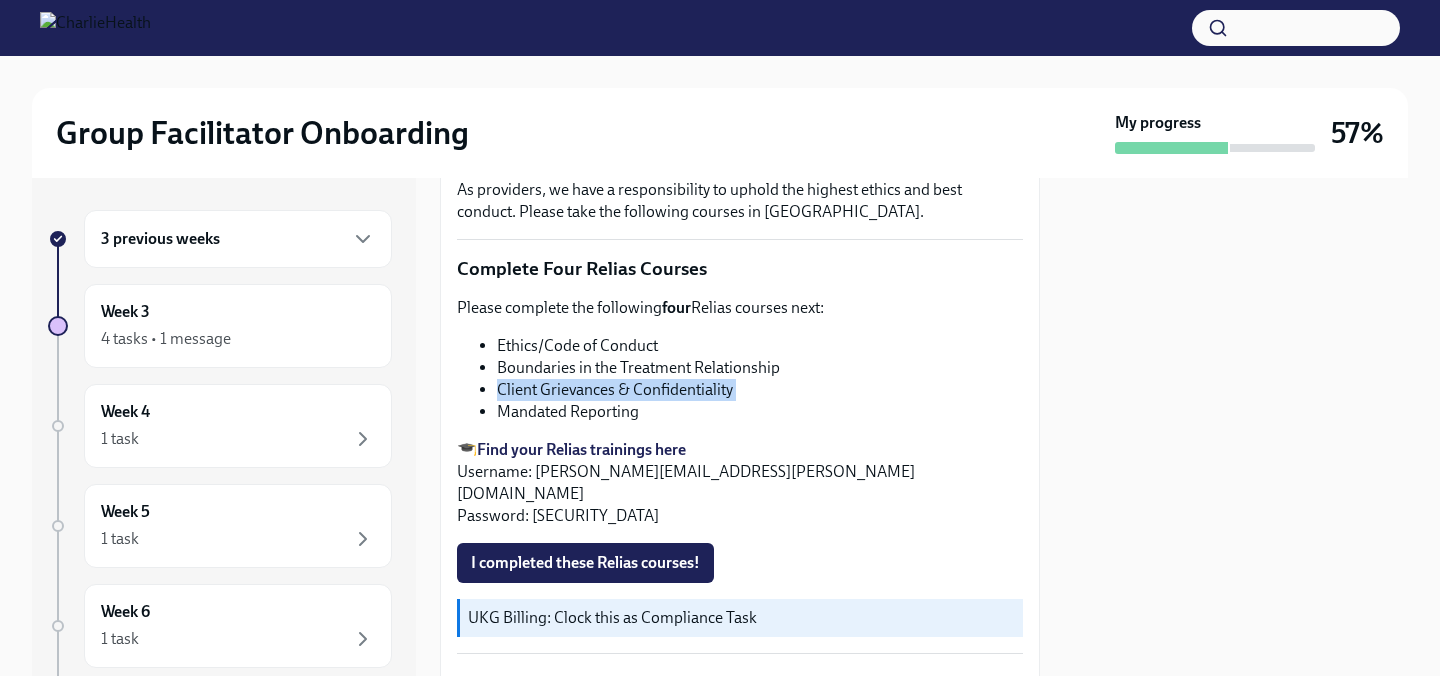 click on "Client Grievances & Confidentiality" at bounding box center (760, 390) 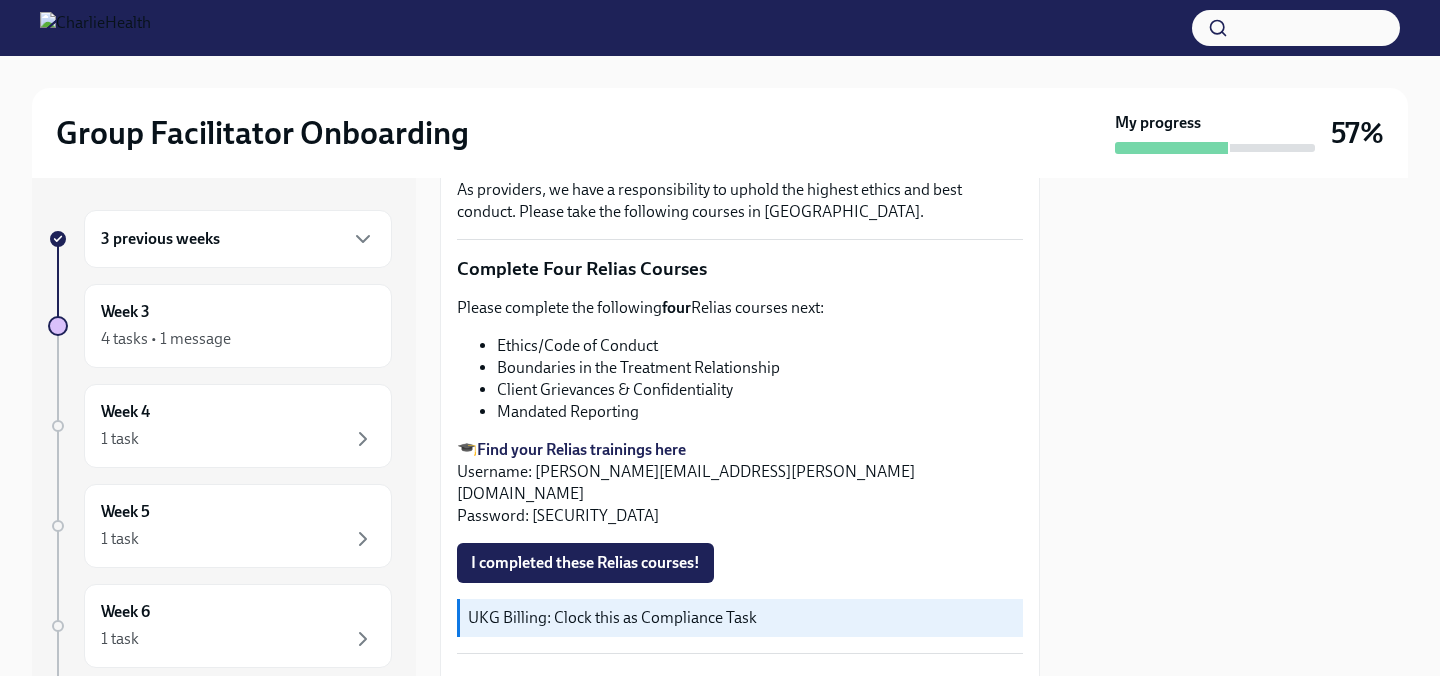 click on "Mandated Reporting" at bounding box center [760, 412] 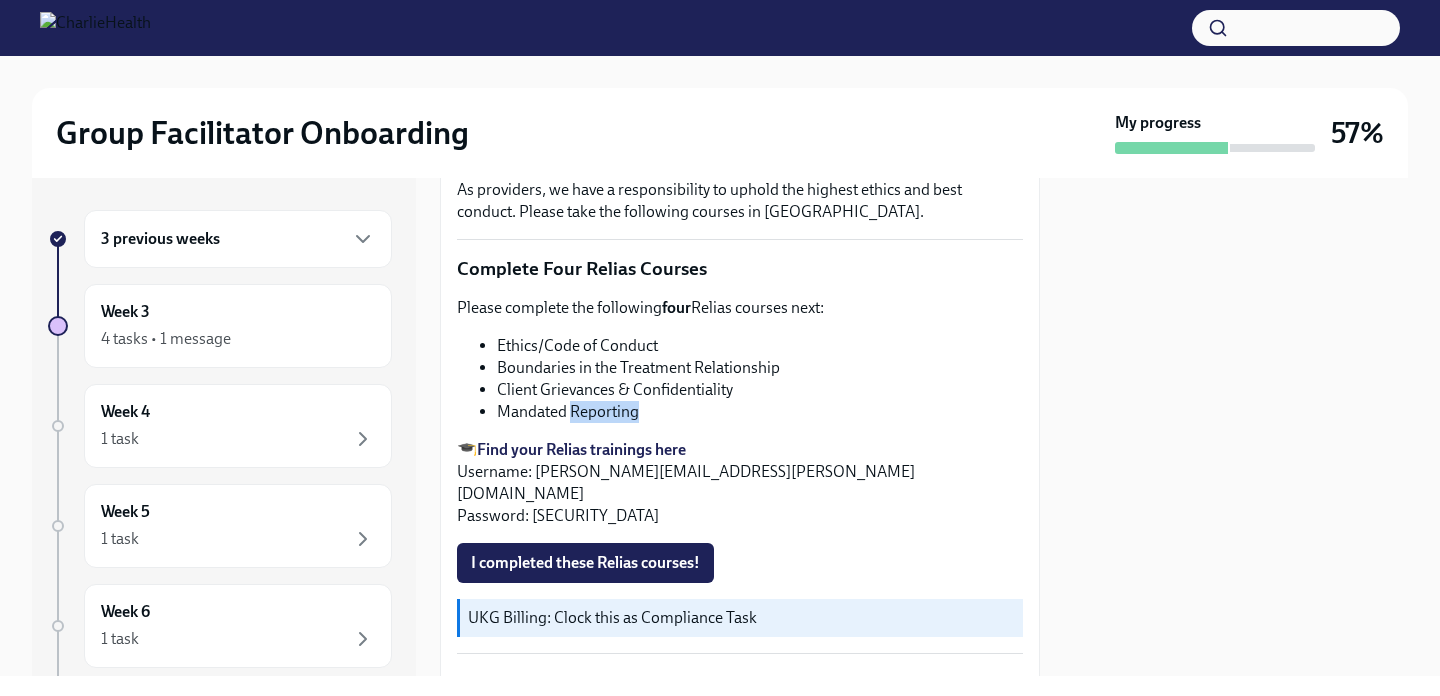 click on "Mandated Reporting" at bounding box center (760, 412) 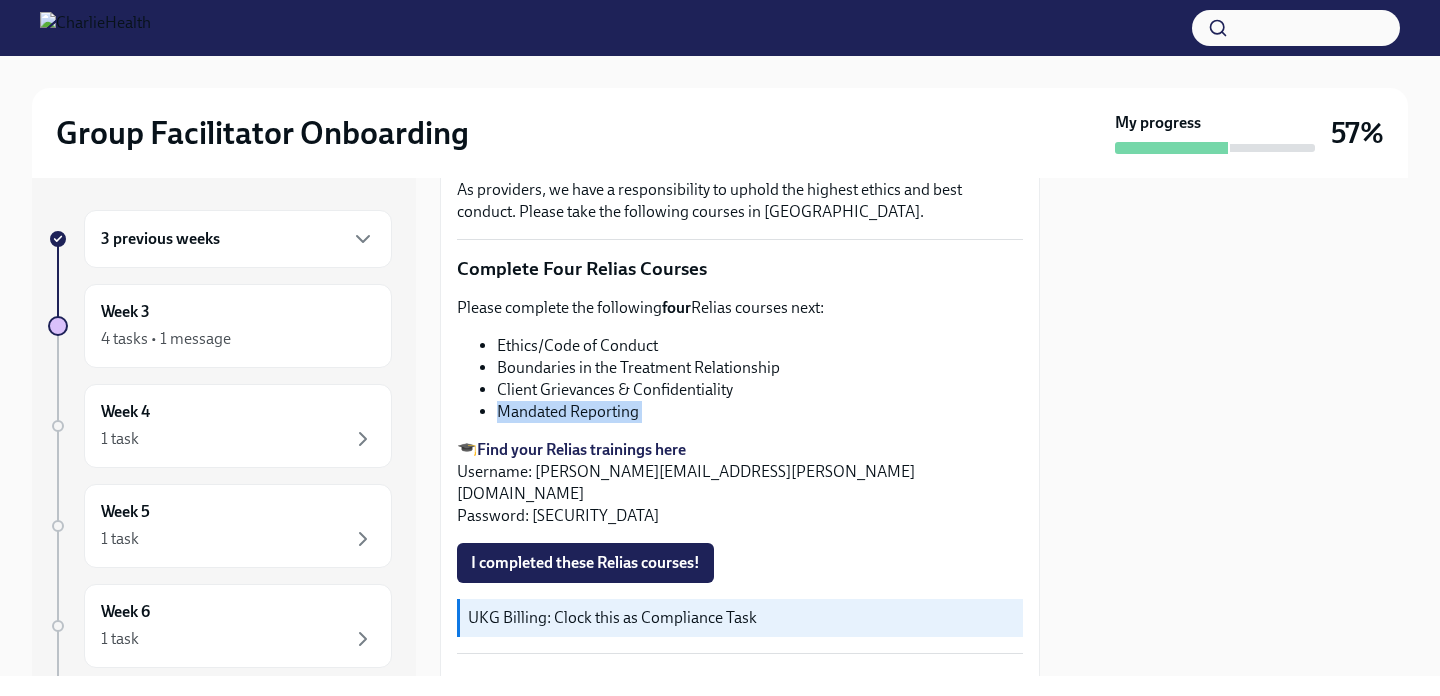 click on "Mandated Reporting" at bounding box center [760, 412] 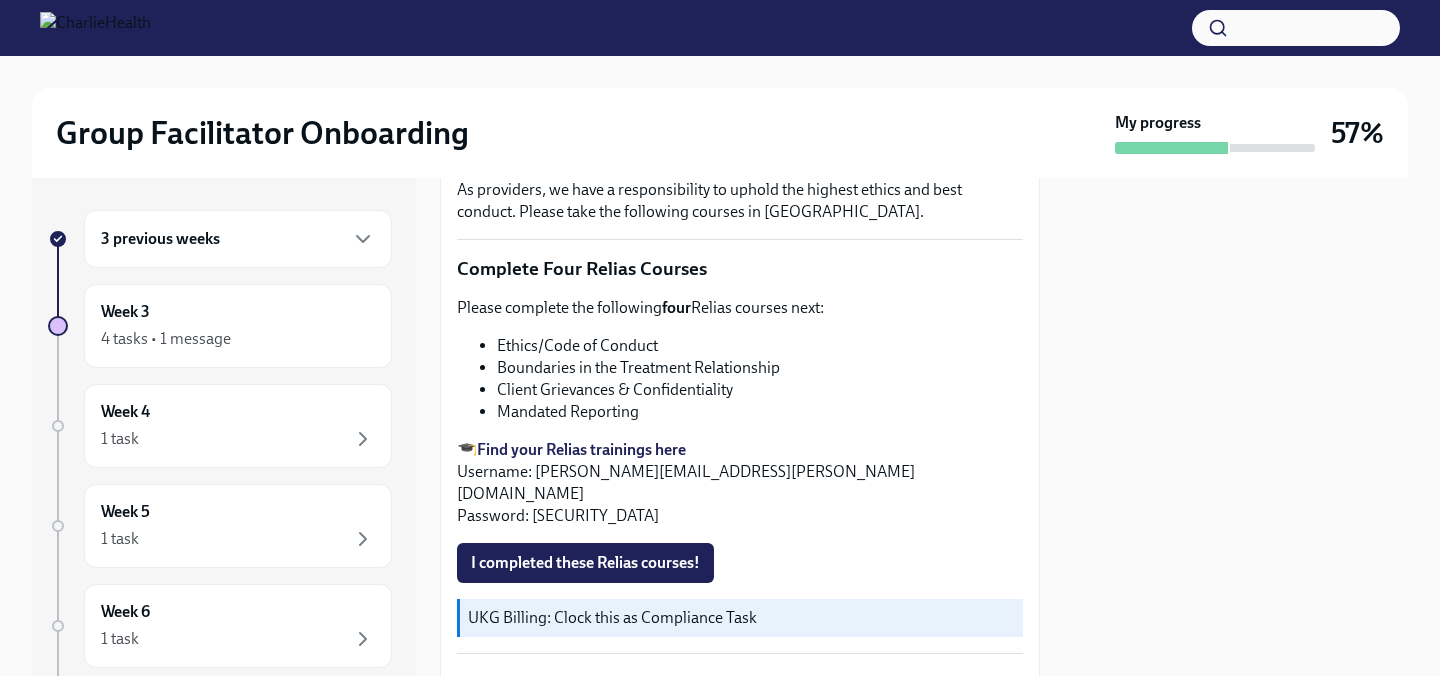 click on "Please complete the following  four  Relias courses next:
Ethics/Code of Conduct
Boundaries in the Treatment Relationship
Client Grievances & Confidentiality
Mandated Reporting
🎓  Find your Relias trainings here
Username: [PERSON_NAME][EMAIL_ADDRESS][PERSON_NAME][DOMAIN_NAME]
Password: [SECURITY_DATA]" at bounding box center (740, 412) 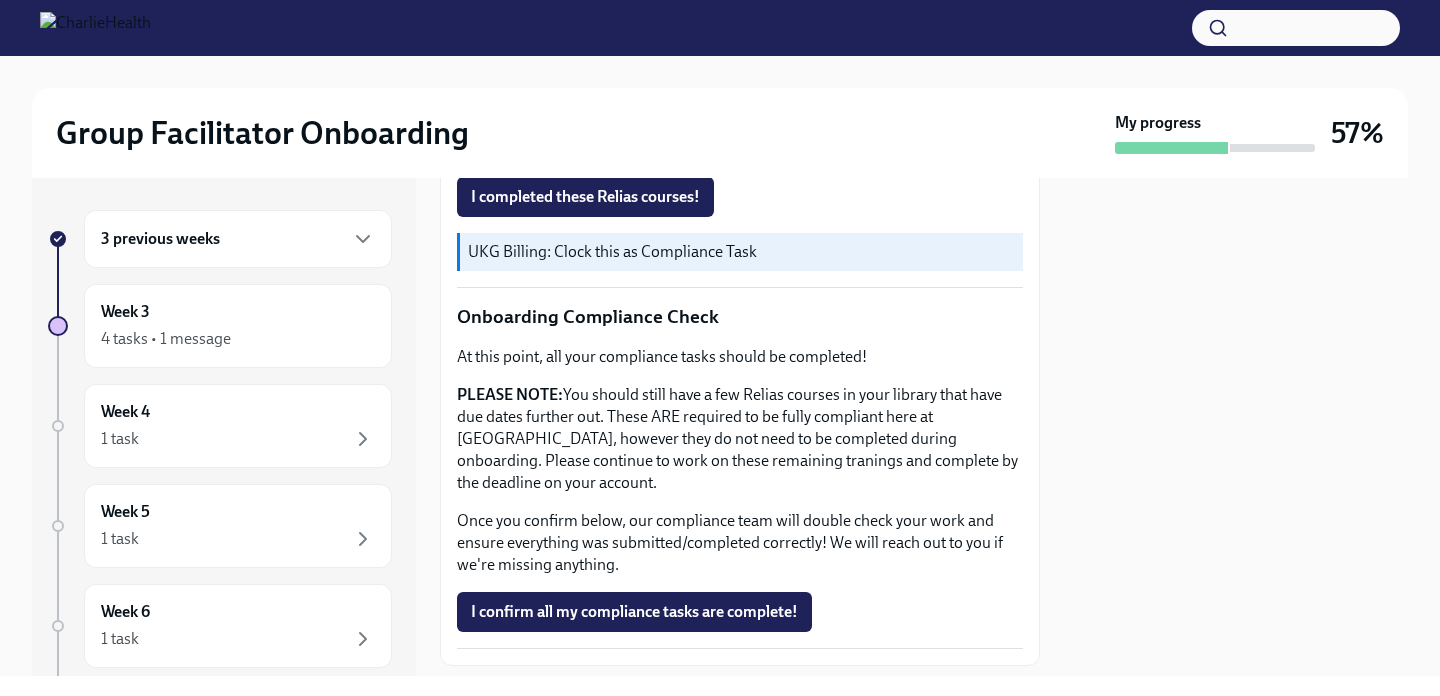scroll, scrollTop: 1081, scrollLeft: 0, axis: vertical 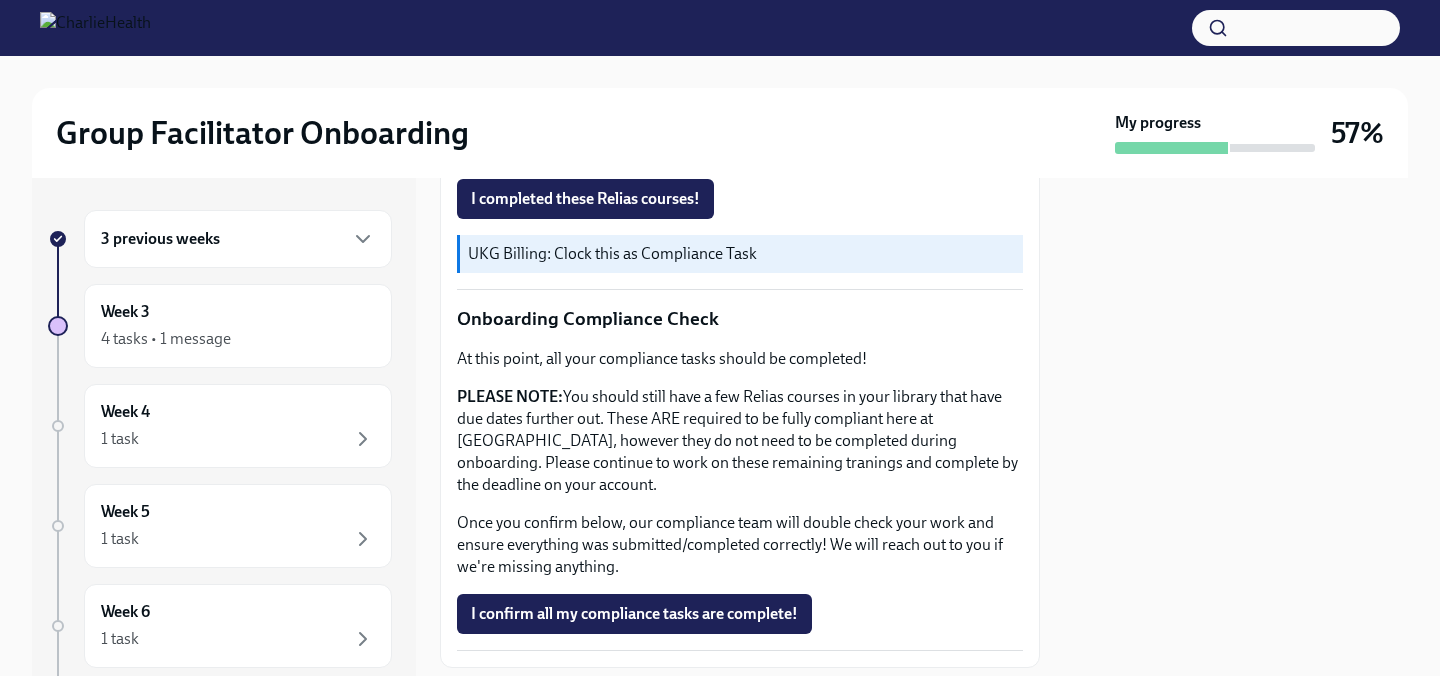 click 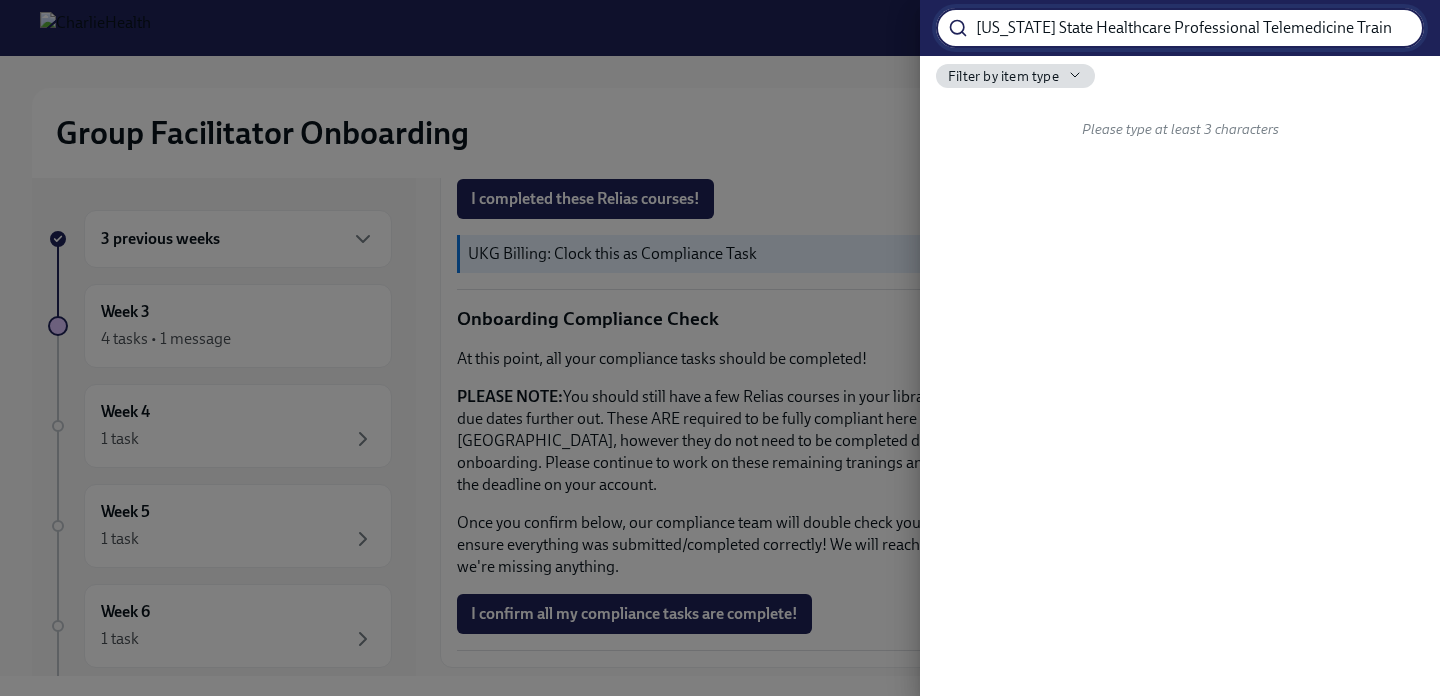 scroll, scrollTop: 0, scrollLeft: 21, axis: horizontal 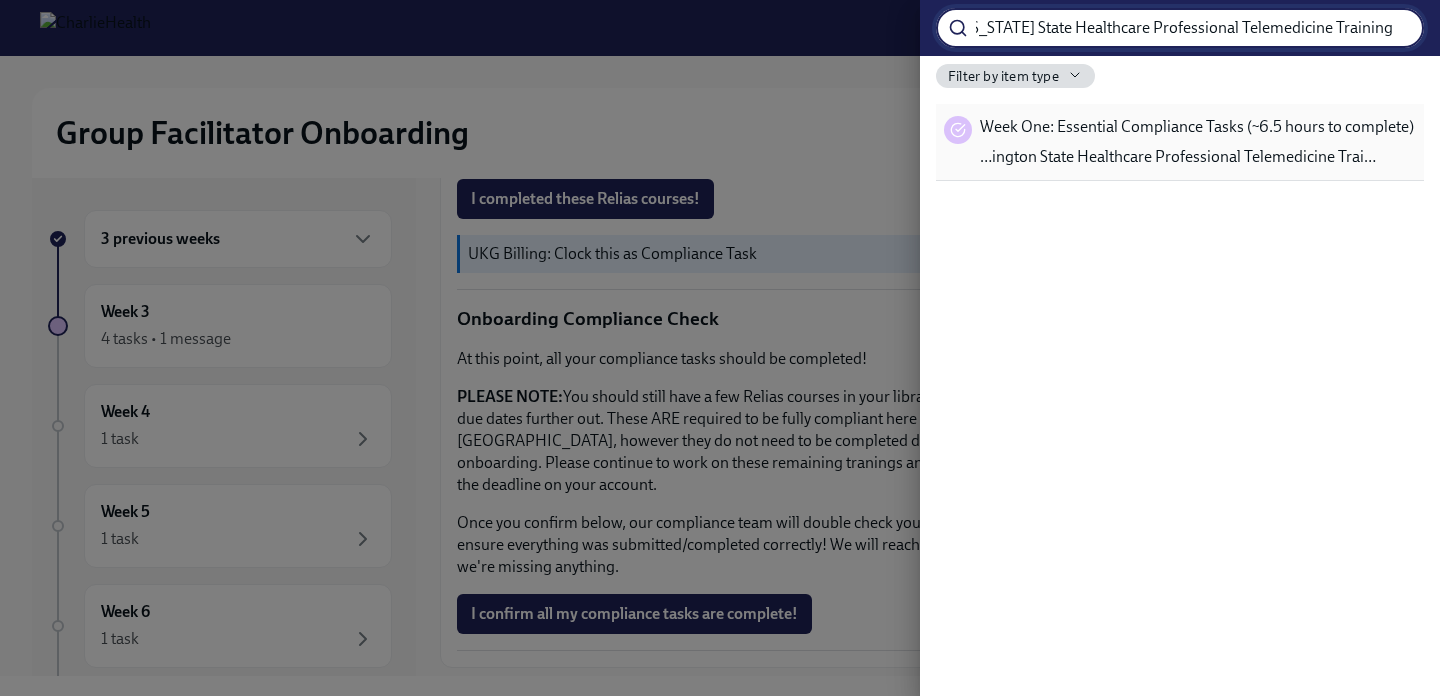 type on "[US_STATE] State Healthcare Professional Telemedicine Training" 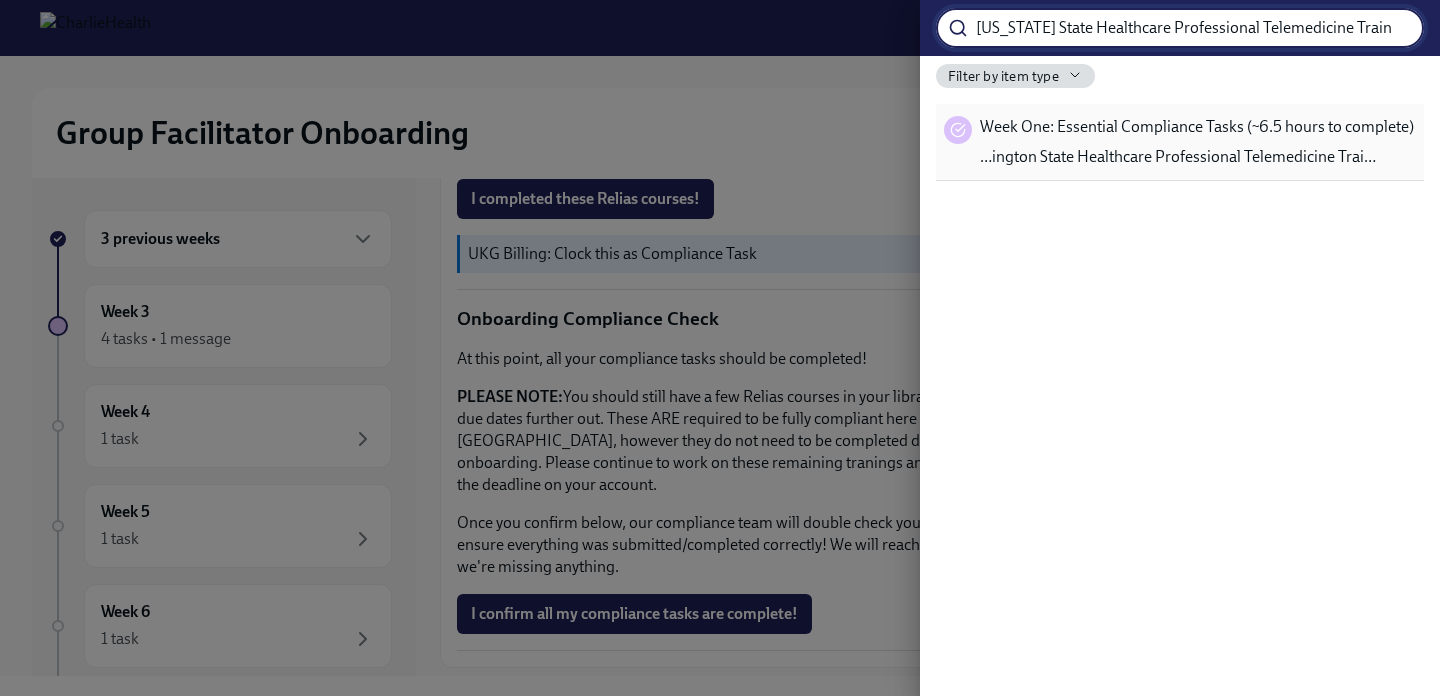 click on "…ington State Healthcare Professional Telemedicine Trai…" at bounding box center [1178, 157] 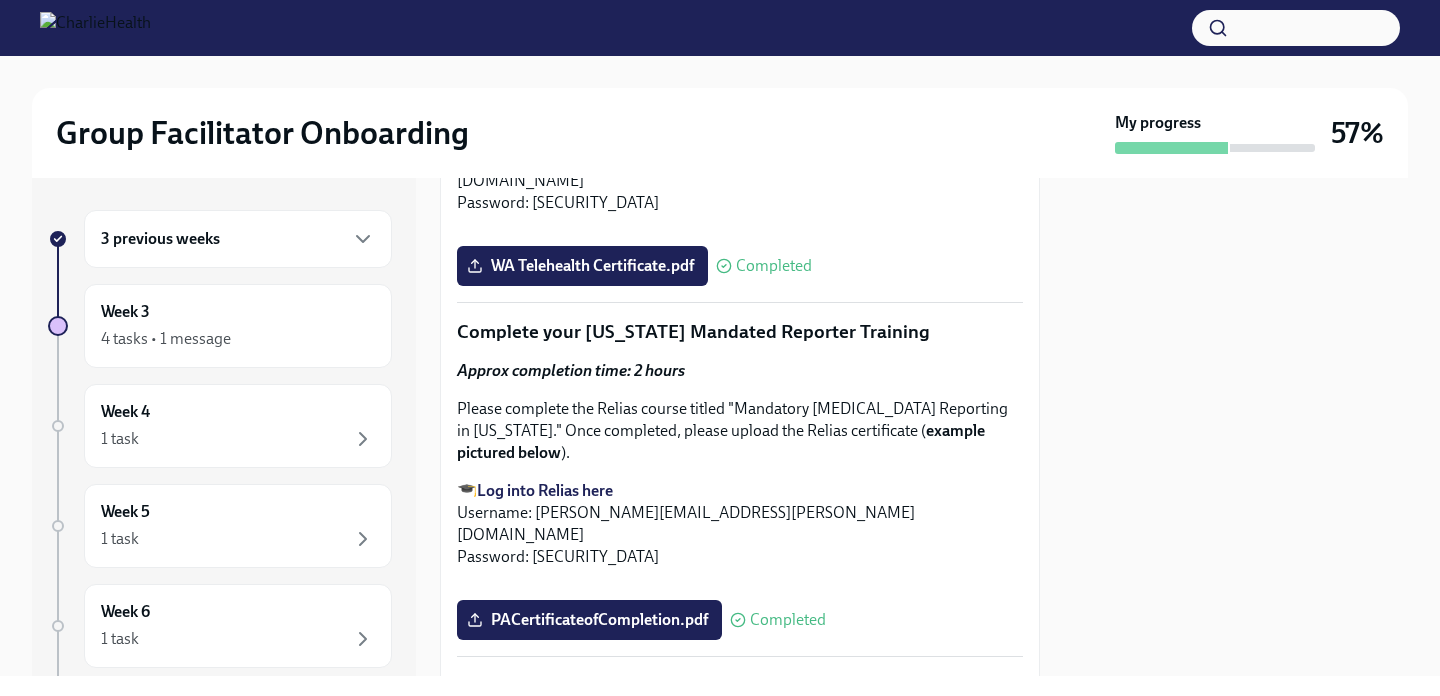 scroll, scrollTop: 3499, scrollLeft: 0, axis: vertical 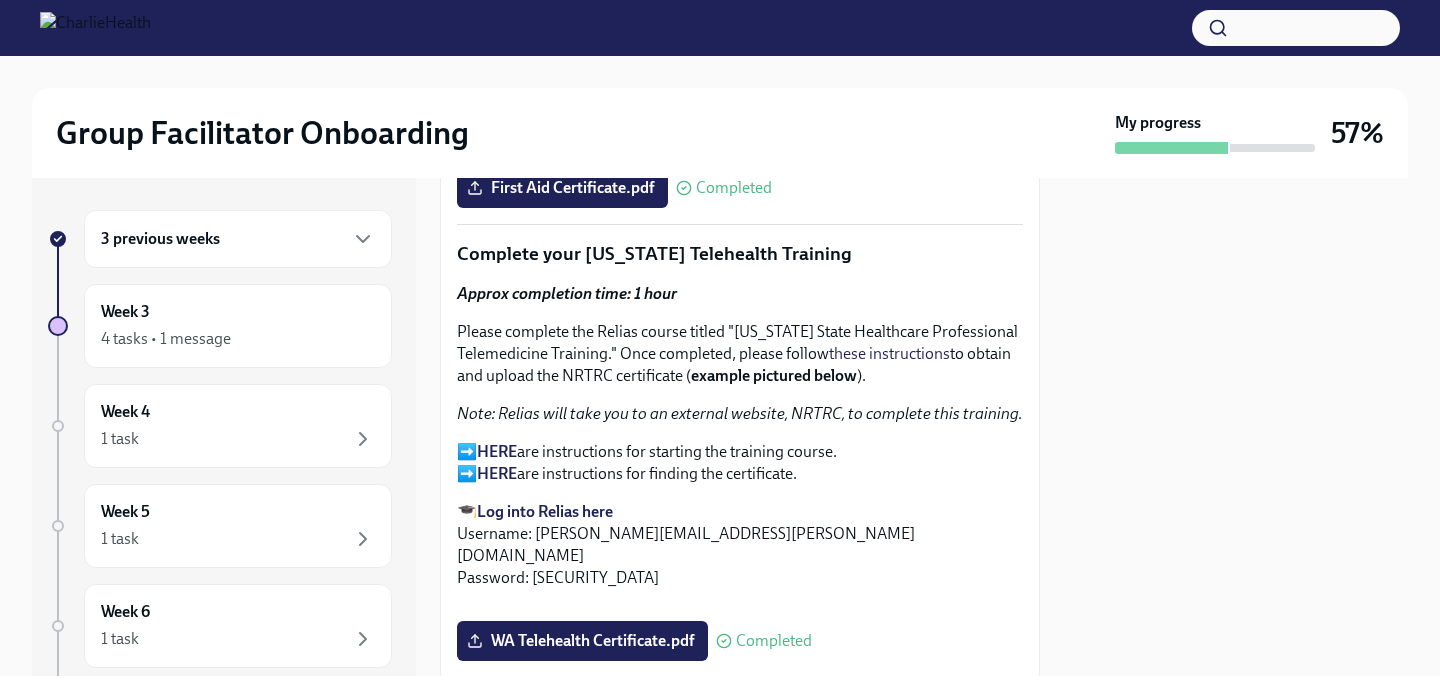 click on "HERE" at bounding box center [497, 451] 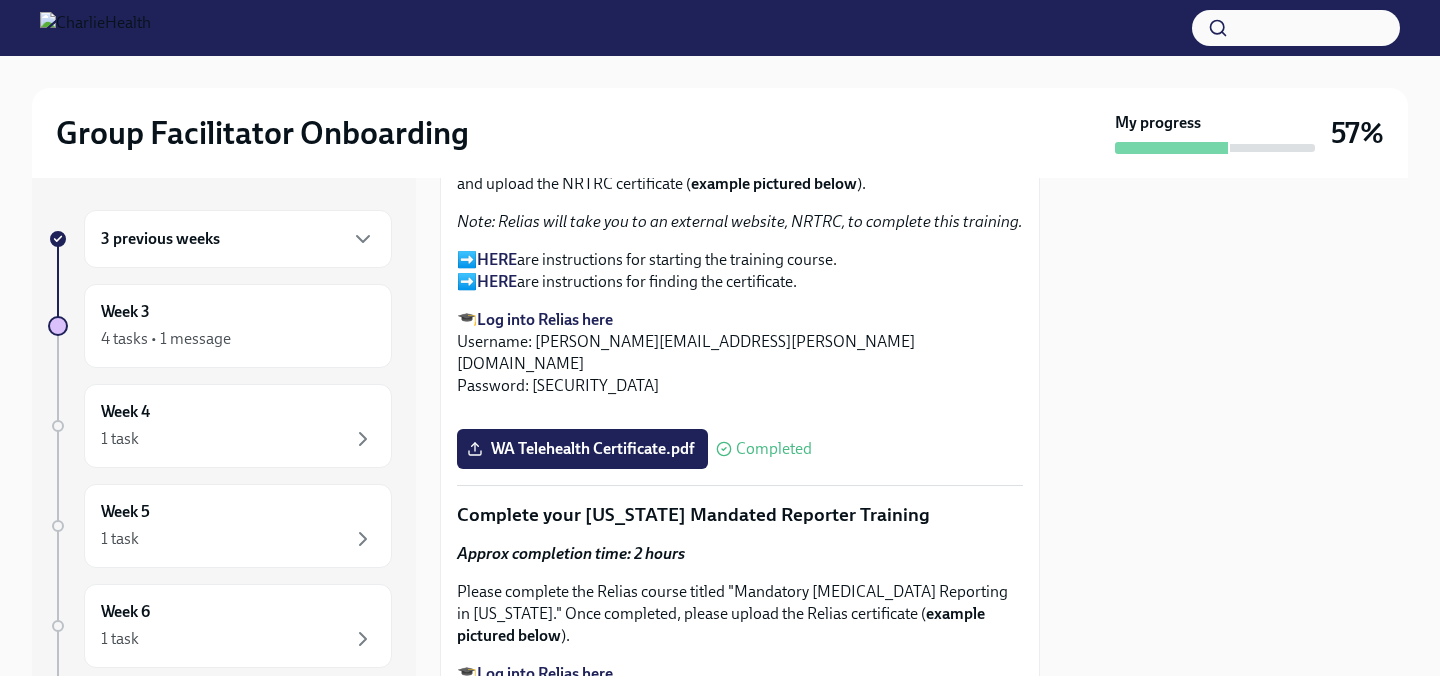 scroll, scrollTop: 3338, scrollLeft: 0, axis: vertical 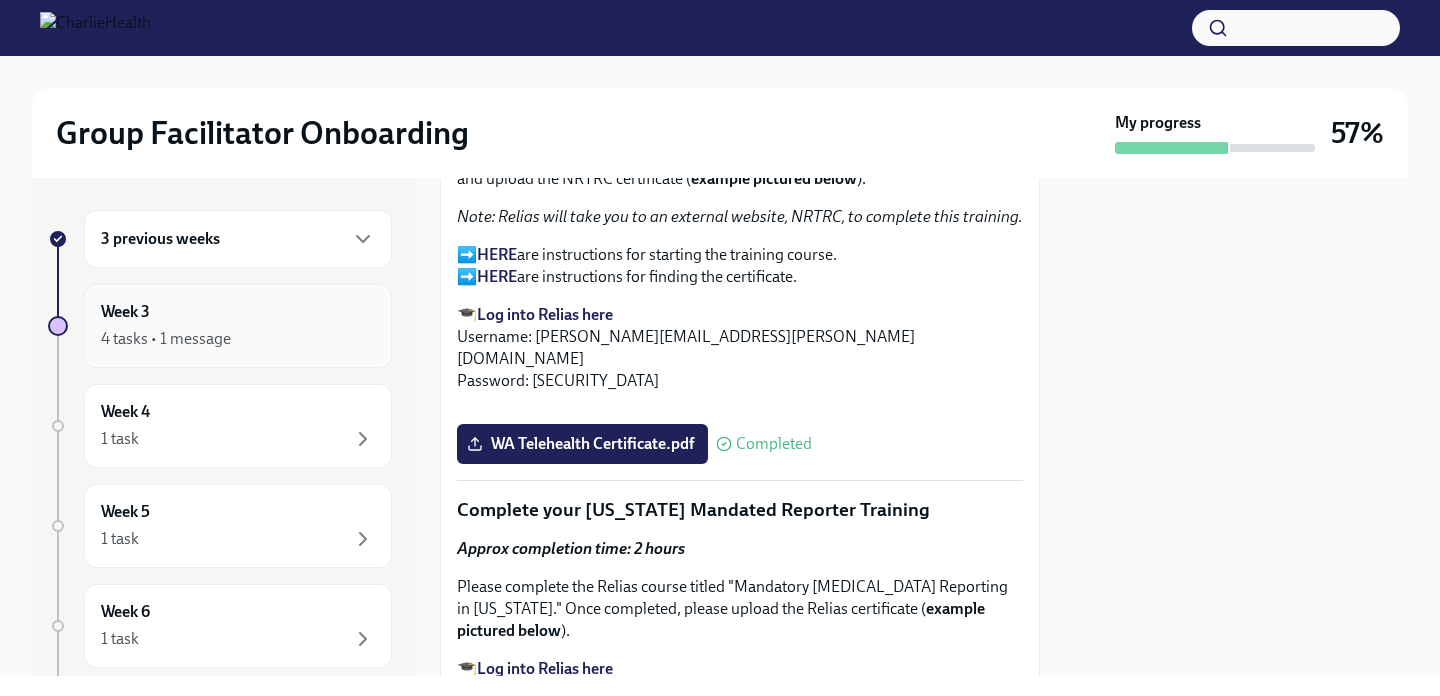 click on "4 tasks • 1 message" at bounding box center [238, 339] 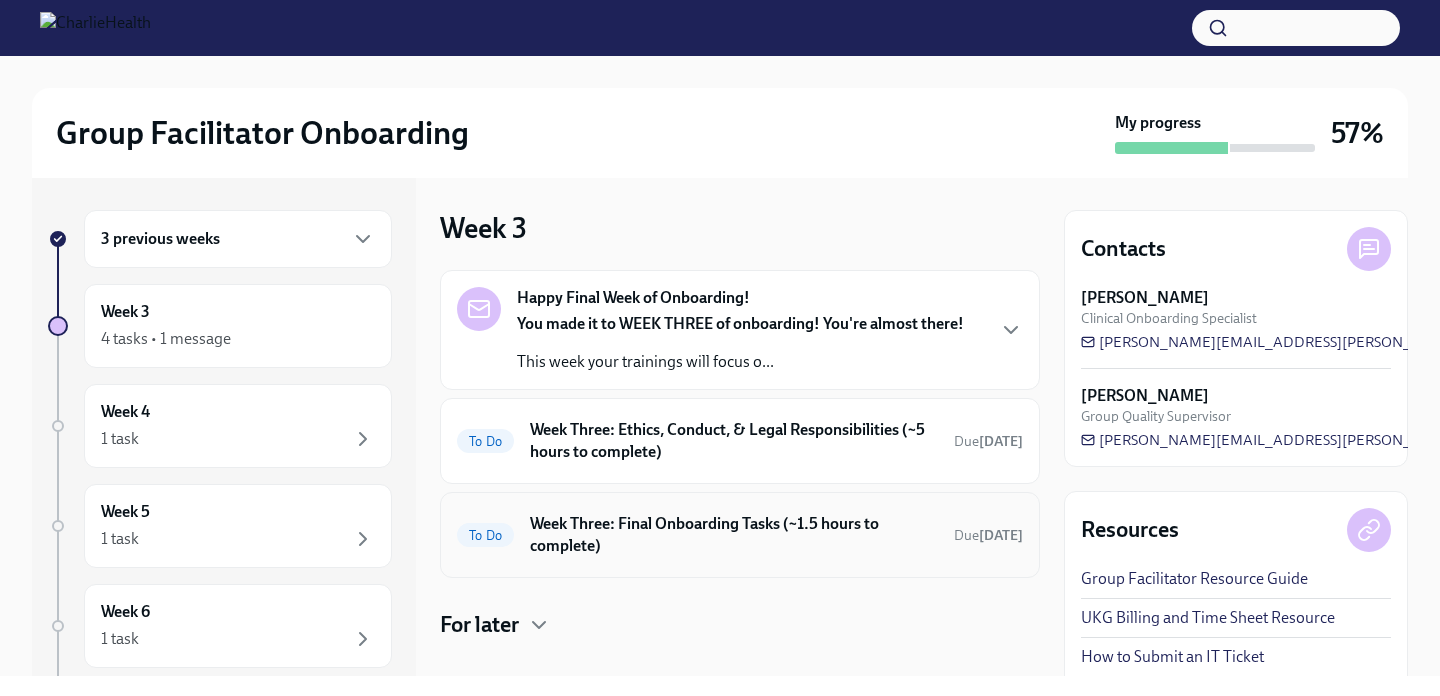 click on "To Do Week Three: Final Onboarding Tasks (~1.5 hours to complete) Due  [DATE]" at bounding box center (740, 535) 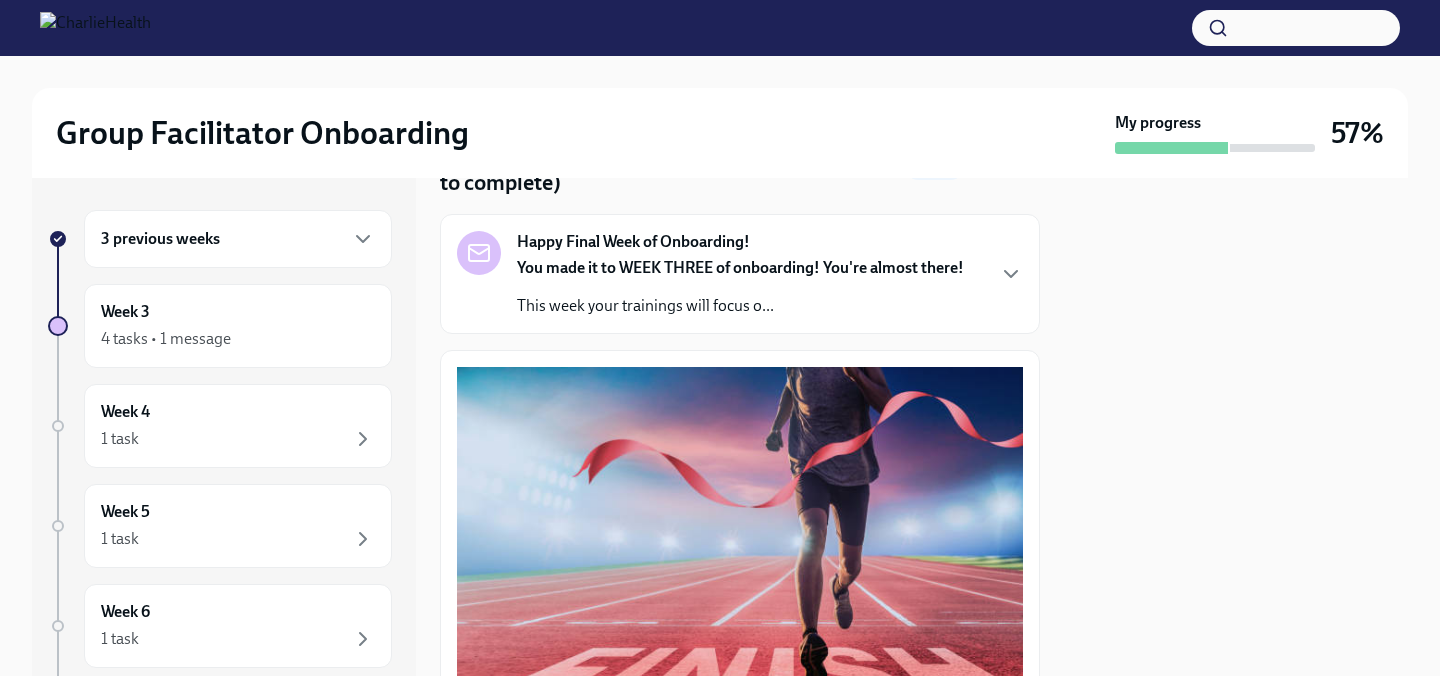 scroll, scrollTop: 37, scrollLeft: 0, axis: vertical 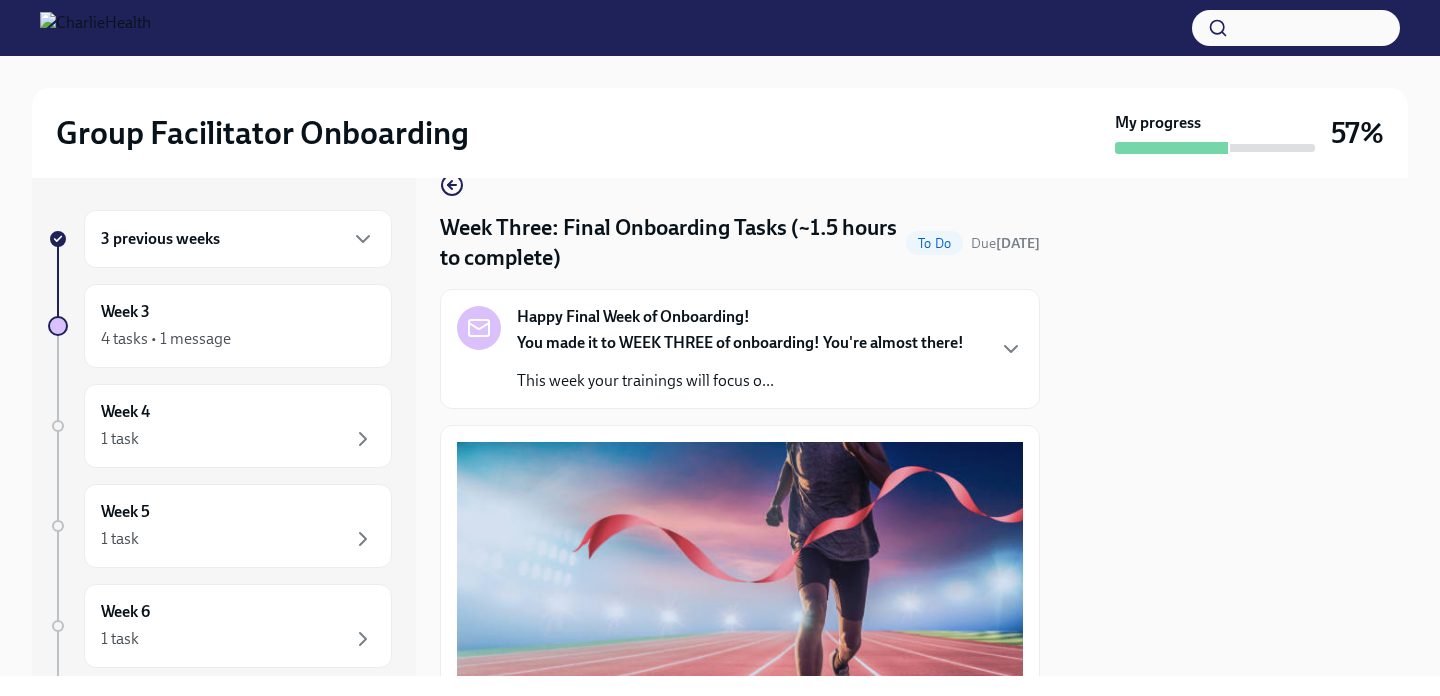 click on "You made it to WEEK THREE of onboarding! You're almost there!" at bounding box center (740, 342) 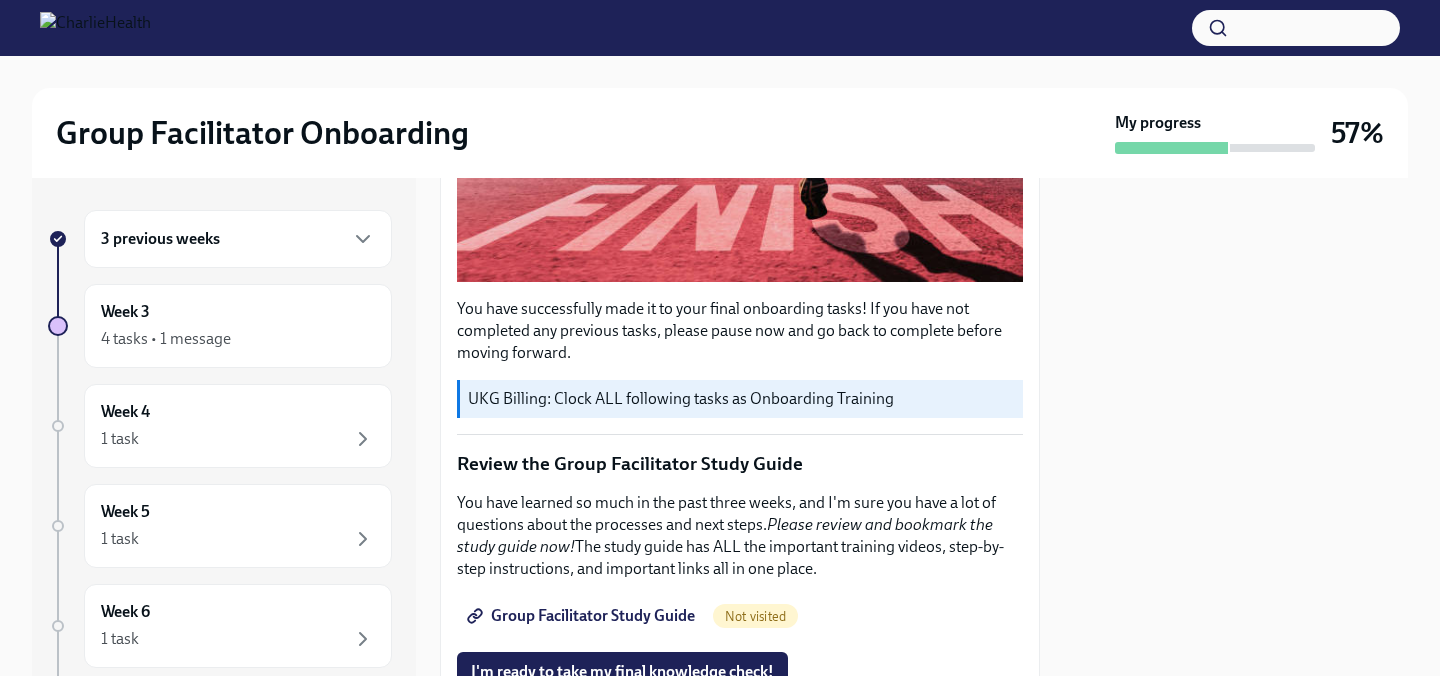 scroll, scrollTop: 1138, scrollLeft: 0, axis: vertical 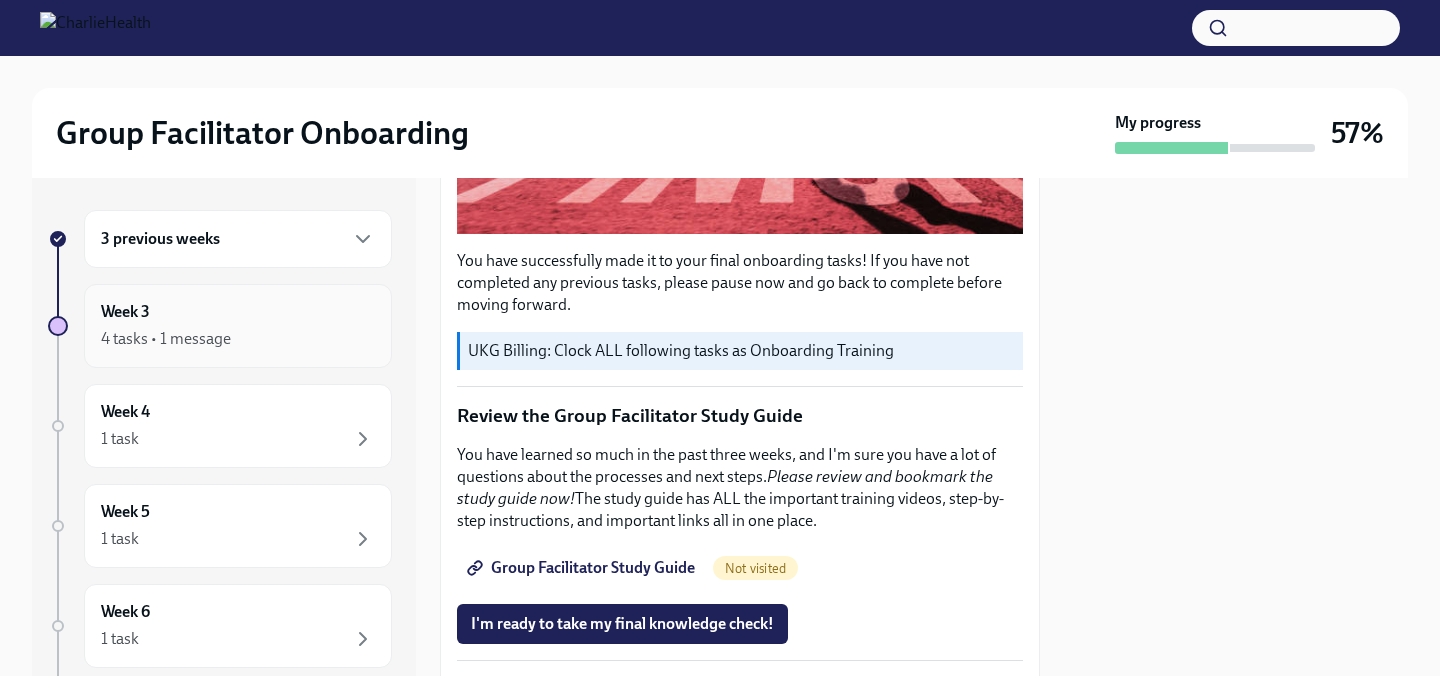 click on "Week 3 4 tasks • 1 message" at bounding box center (238, 326) 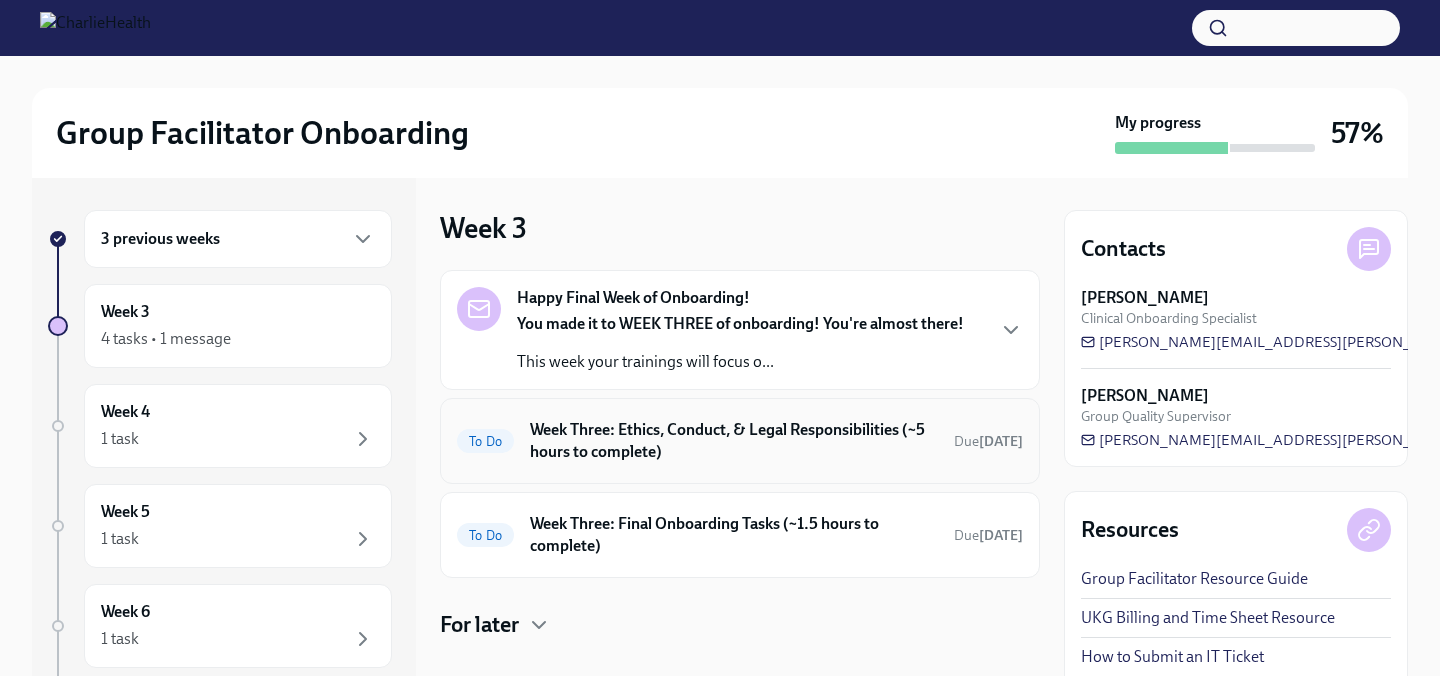 click on "To Do Week Three: Ethics, Conduct, & Legal Responsibilities (~5 hours to complete) Due  [DATE]" at bounding box center [740, 441] 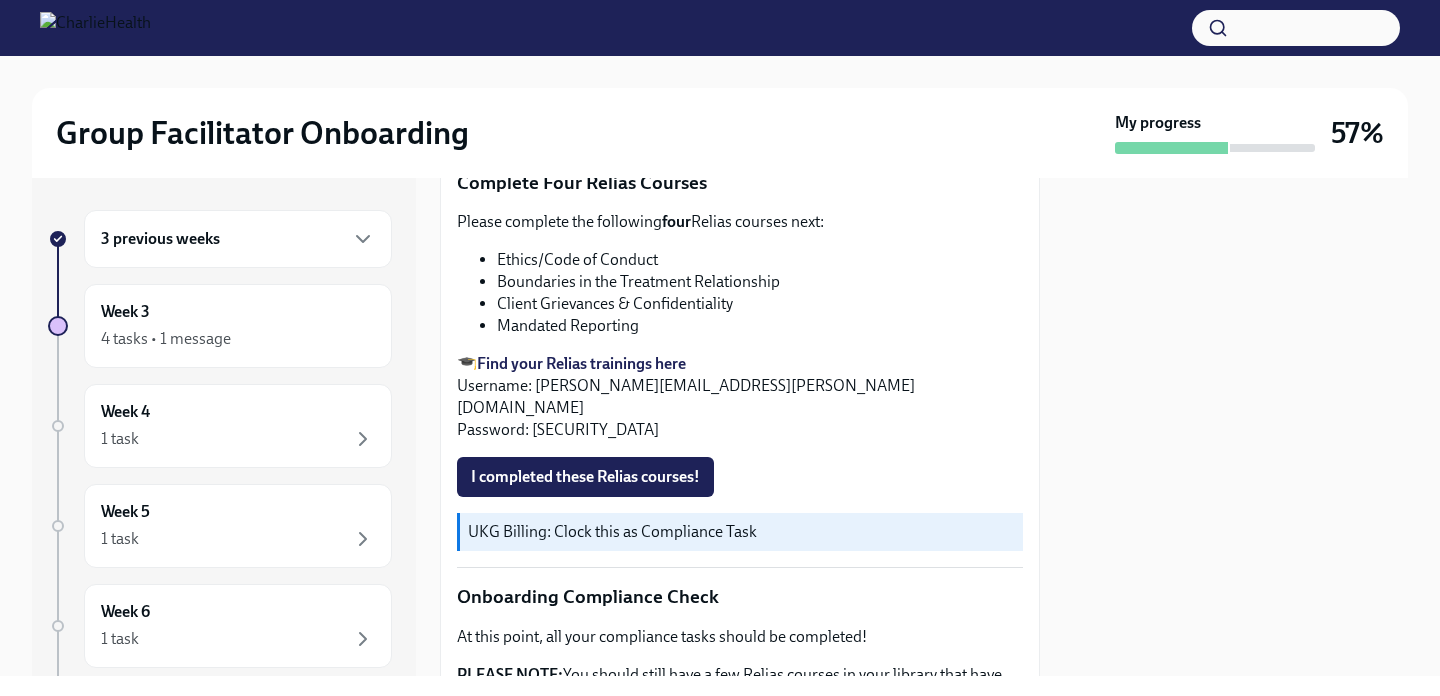 scroll, scrollTop: 804, scrollLeft: 0, axis: vertical 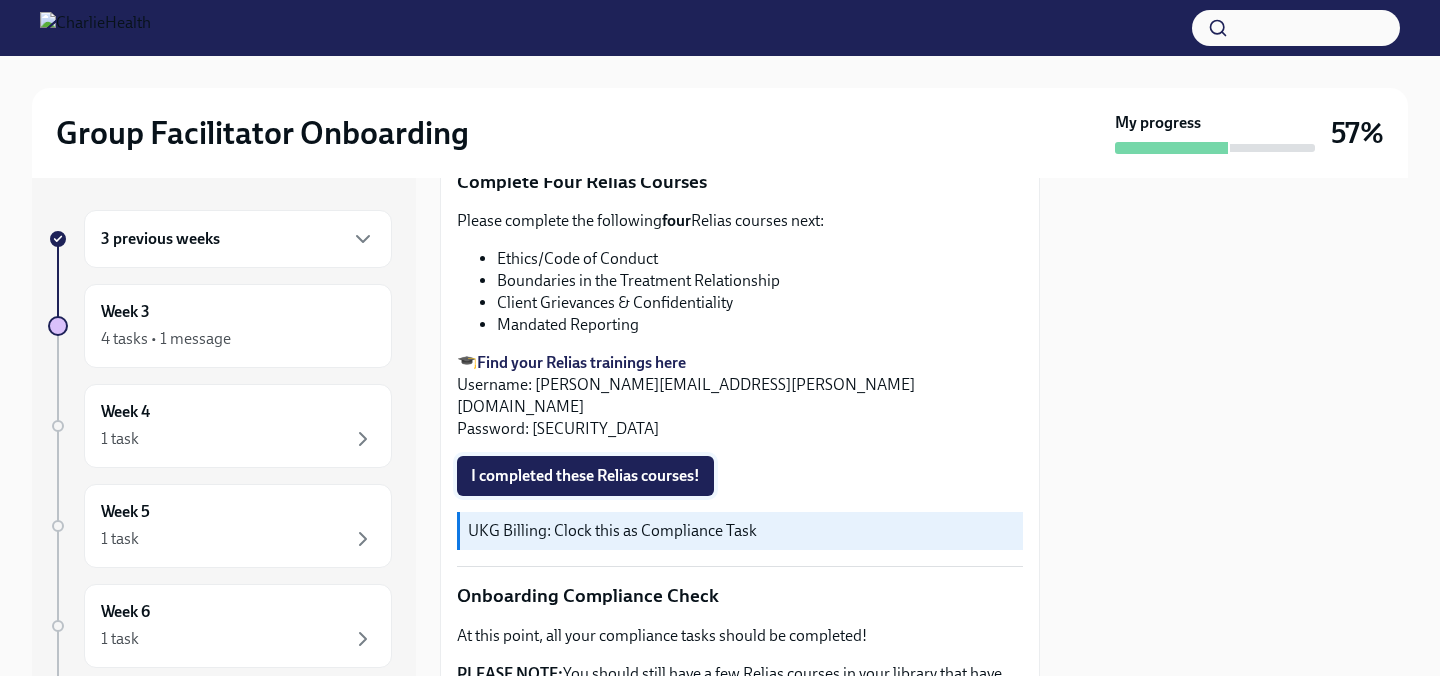 click on "I completed these Relias courses!" at bounding box center (585, 476) 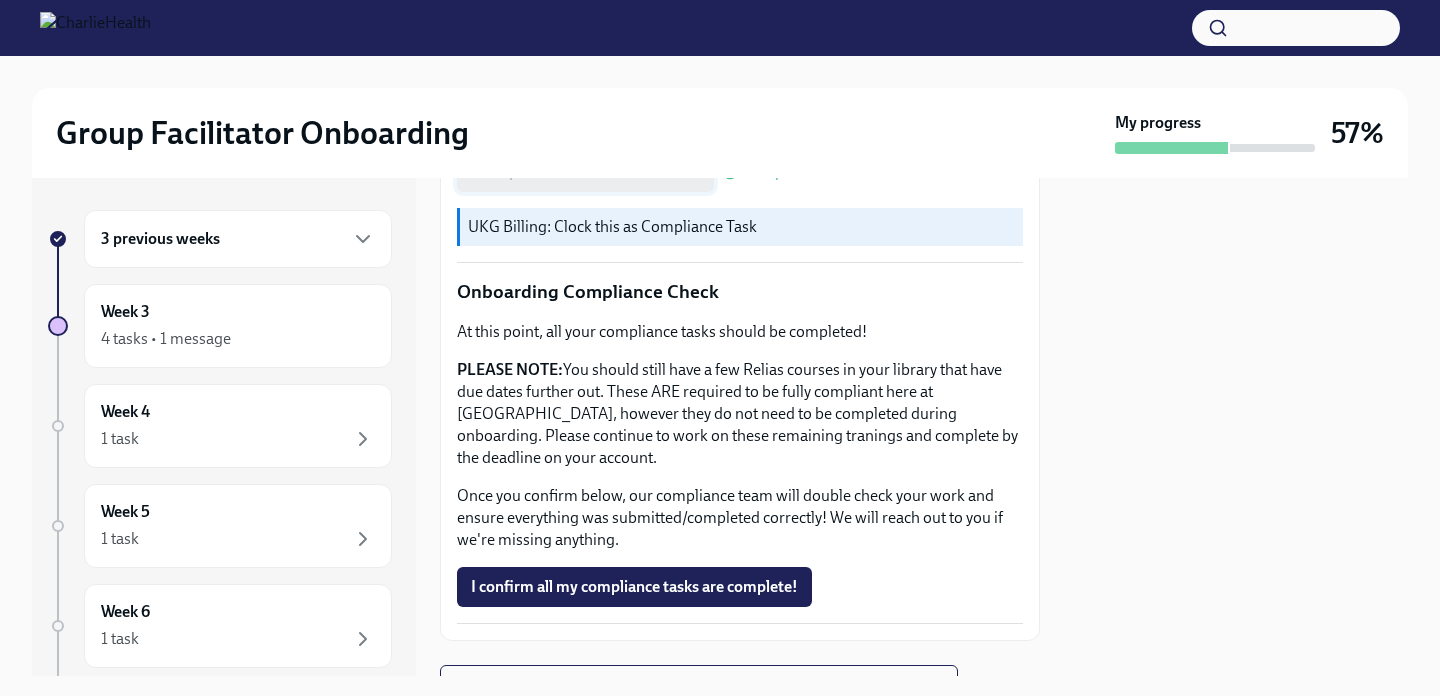 scroll, scrollTop: 1127, scrollLeft: 0, axis: vertical 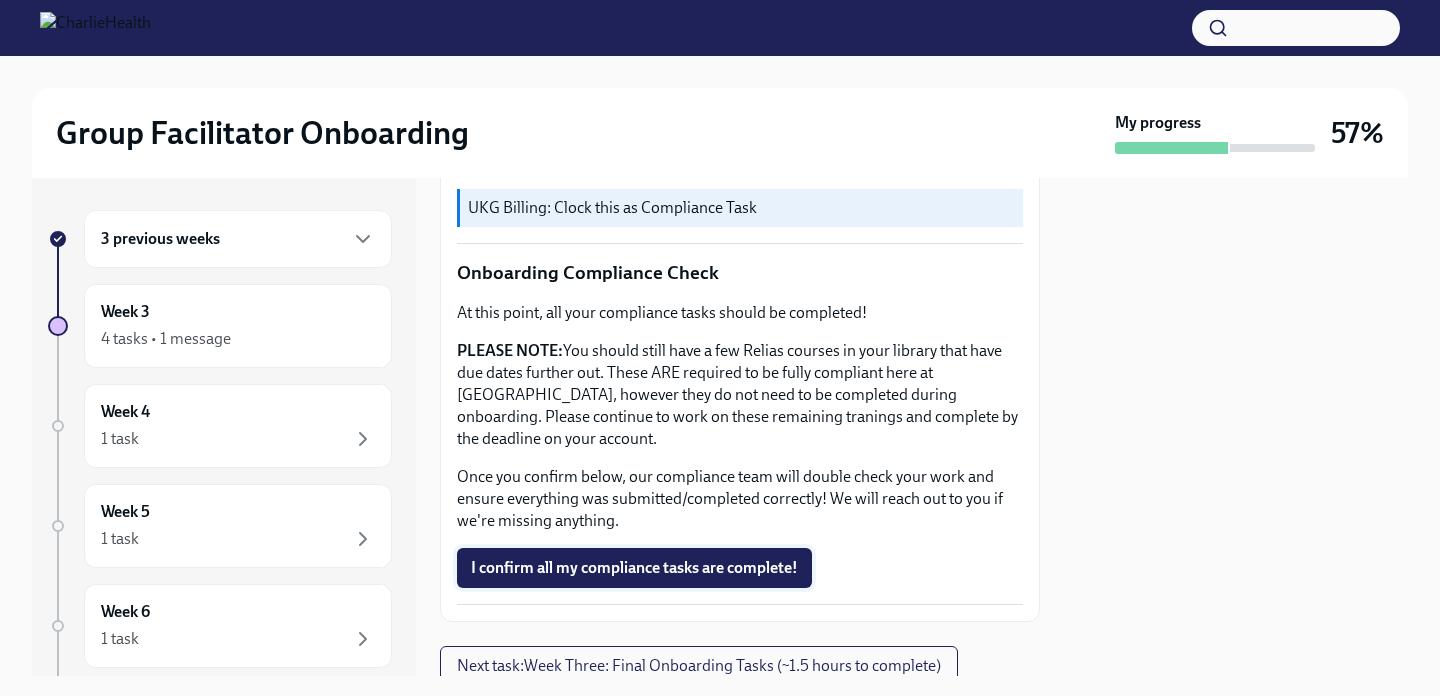 click on "I confirm all my compliance tasks are complete!" at bounding box center [634, 568] 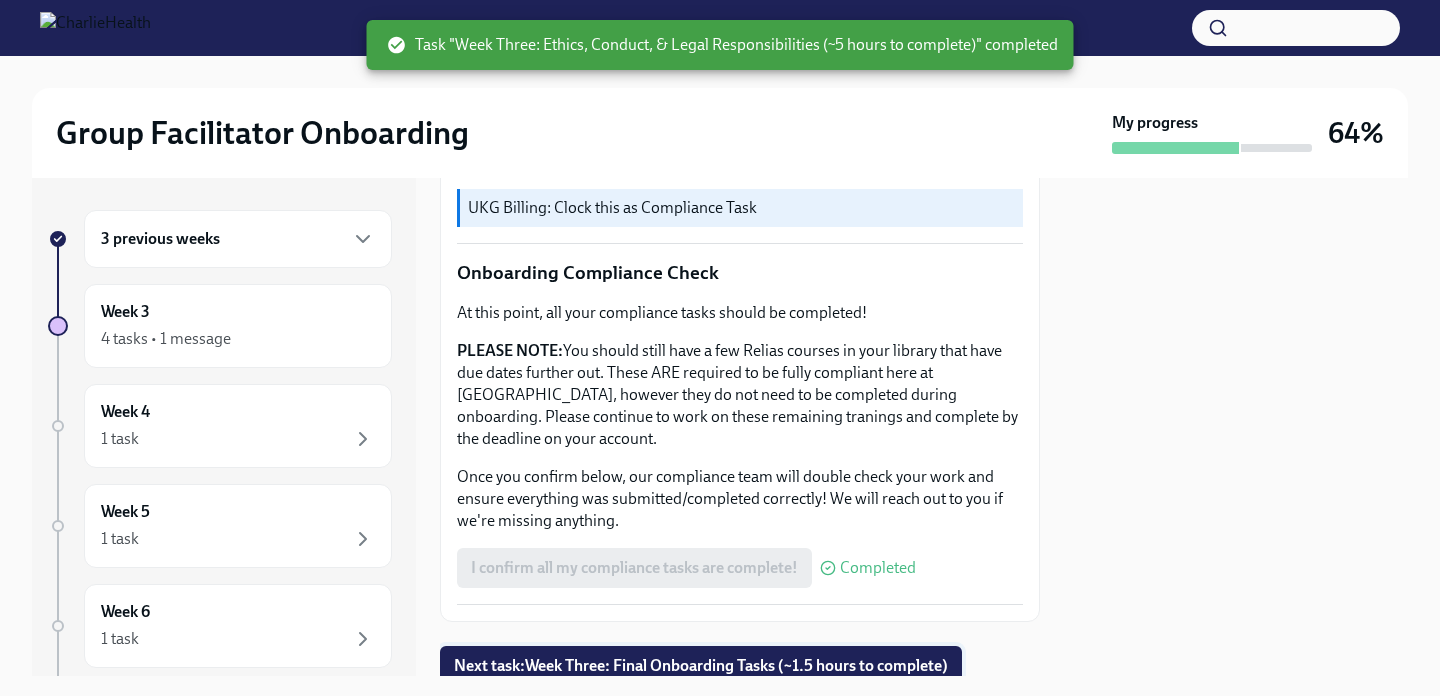 click on "Next task :  Week Three: Final Onboarding Tasks (~1.5 hours to complete)" at bounding box center [701, 666] 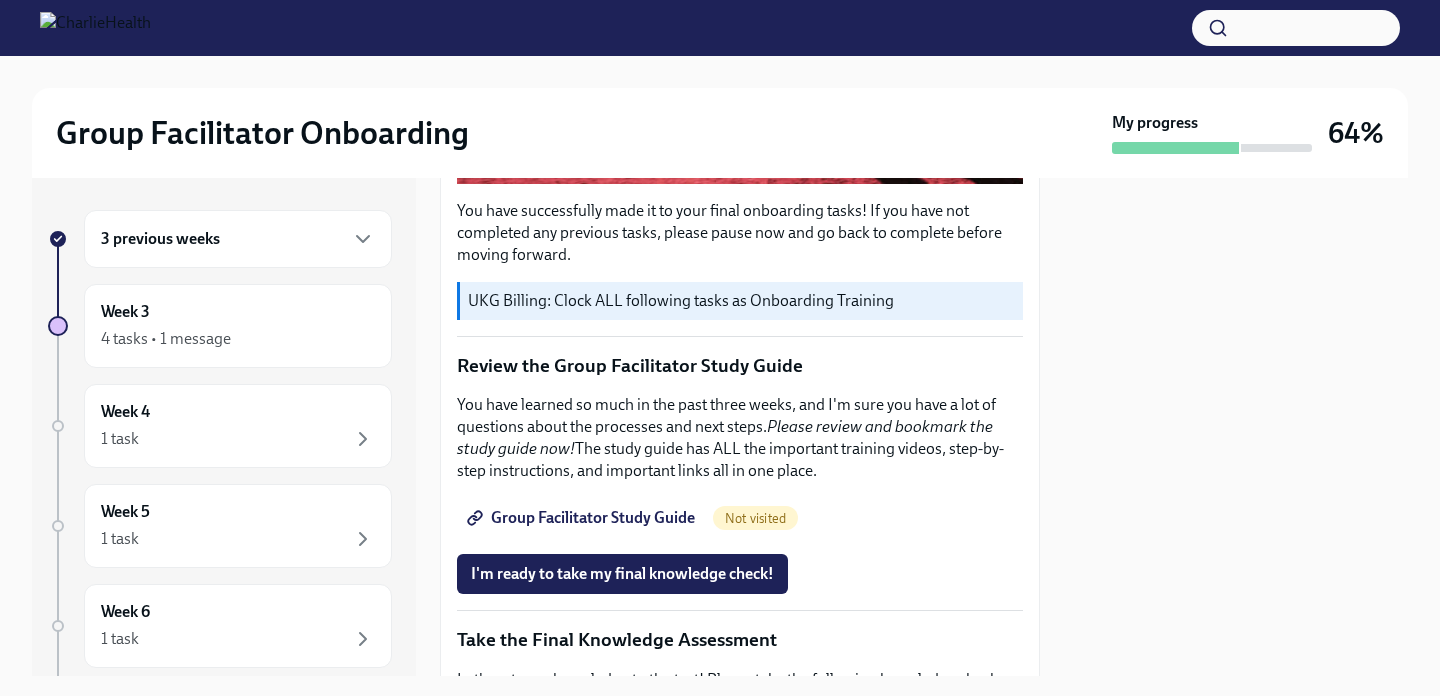scroll, scrollTop: 679, scrollLeft: 0, axis: vertical 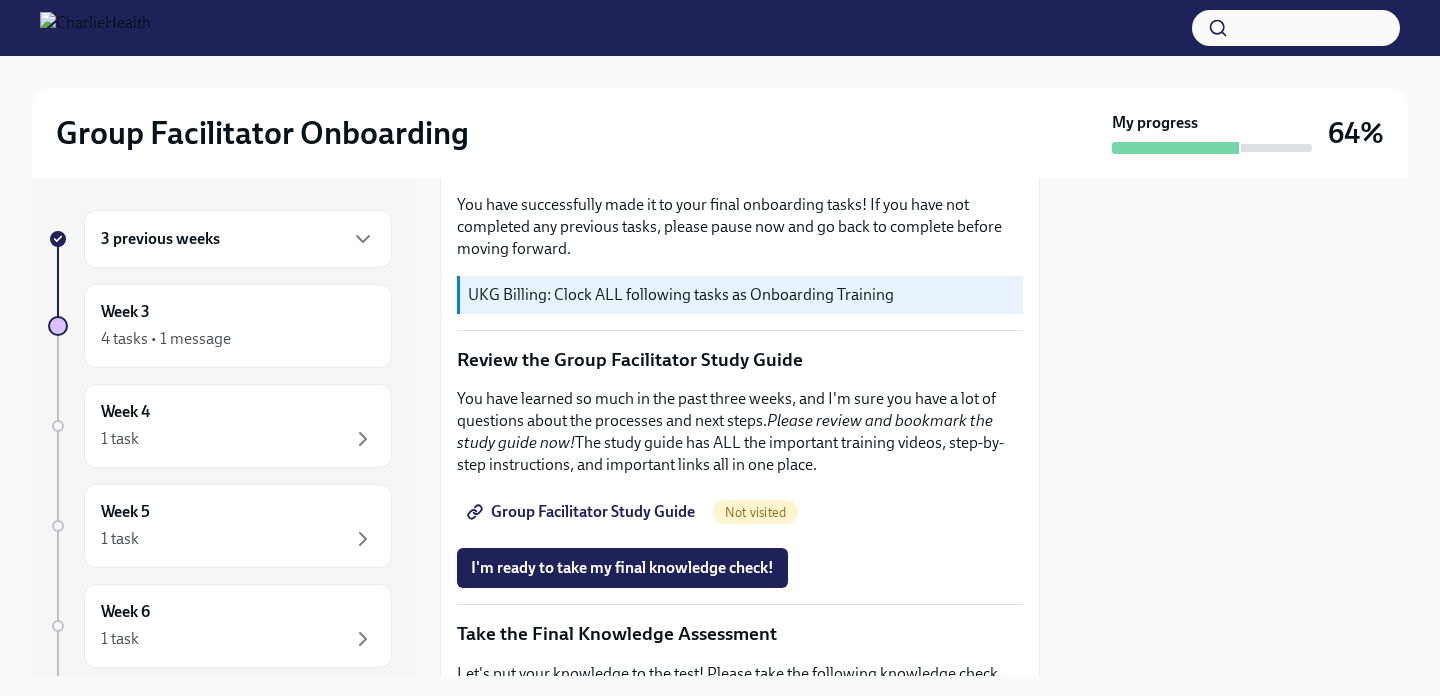 click on "Group Facilitator Study Guide" at bounding box center [583, 512] 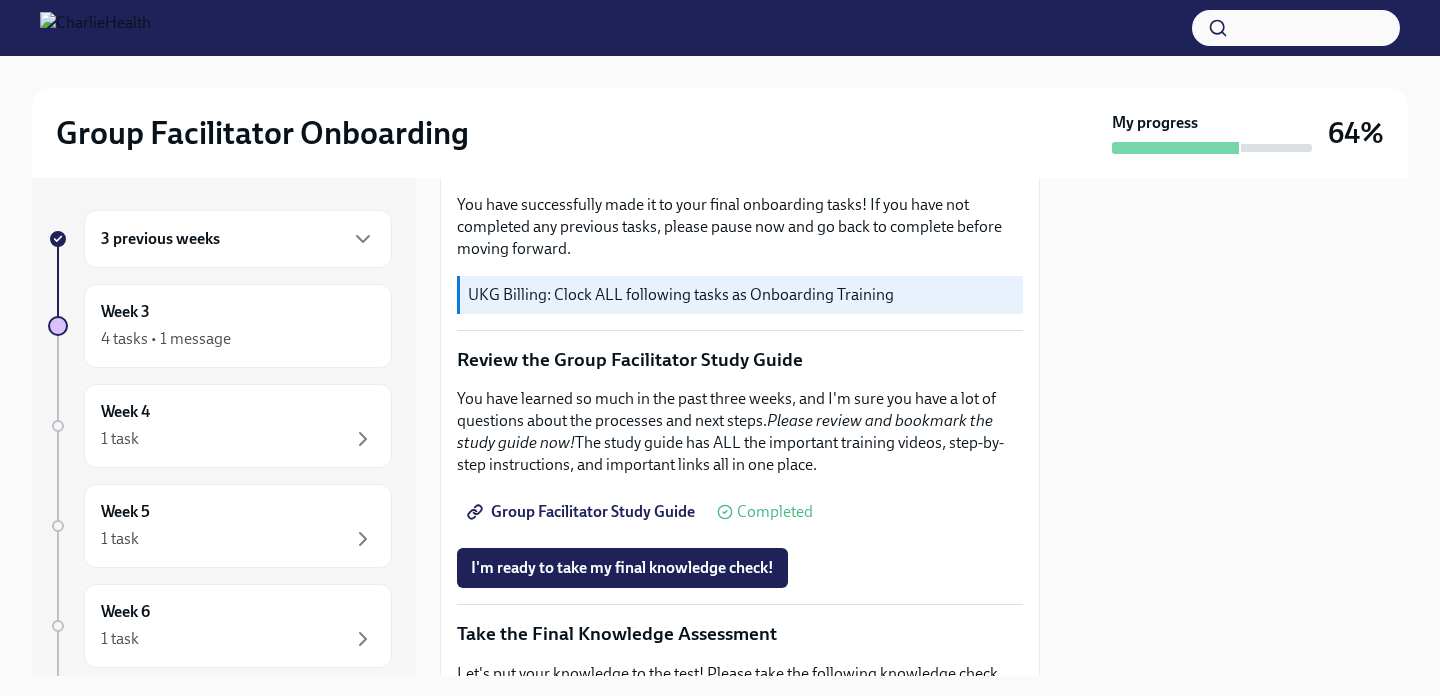 scroll, scrollTop: 686, scrollLeft: 0, axis: vertical 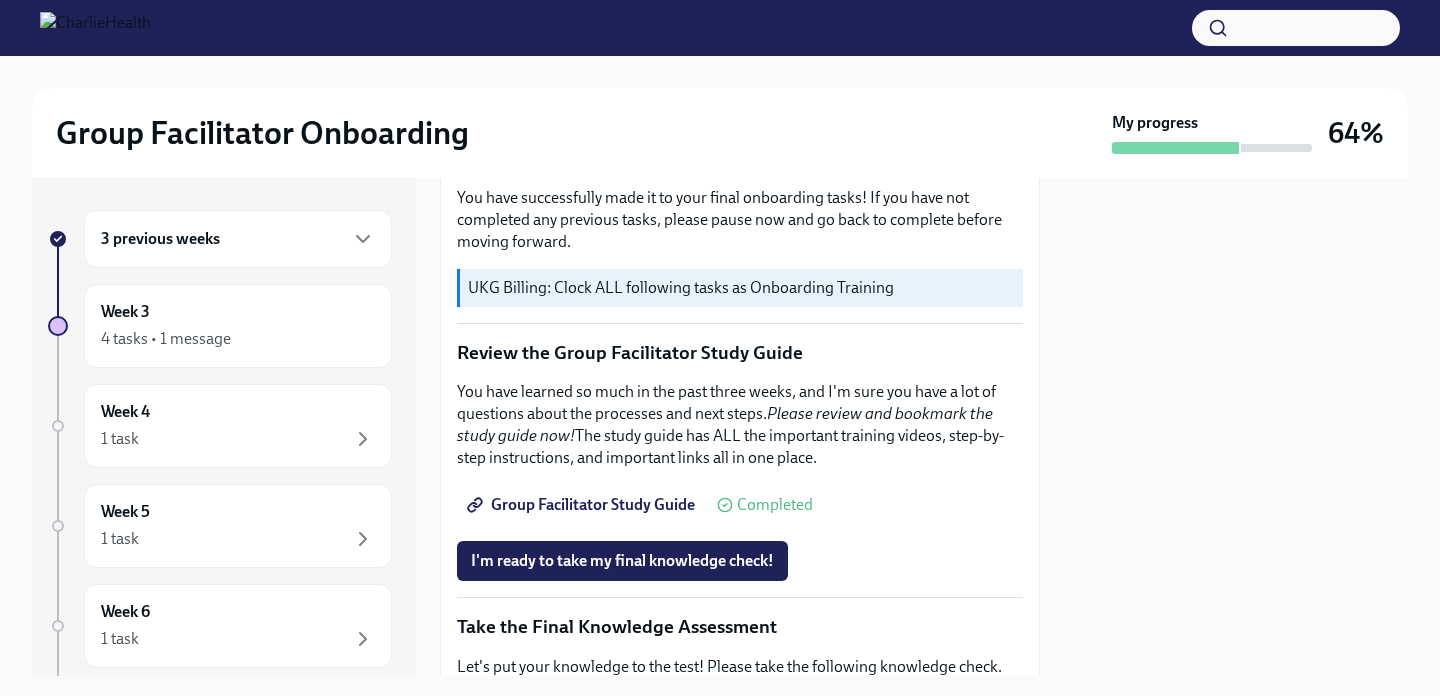 click on "Group Facilitator Study Guide" at bounding box center [583, 505] 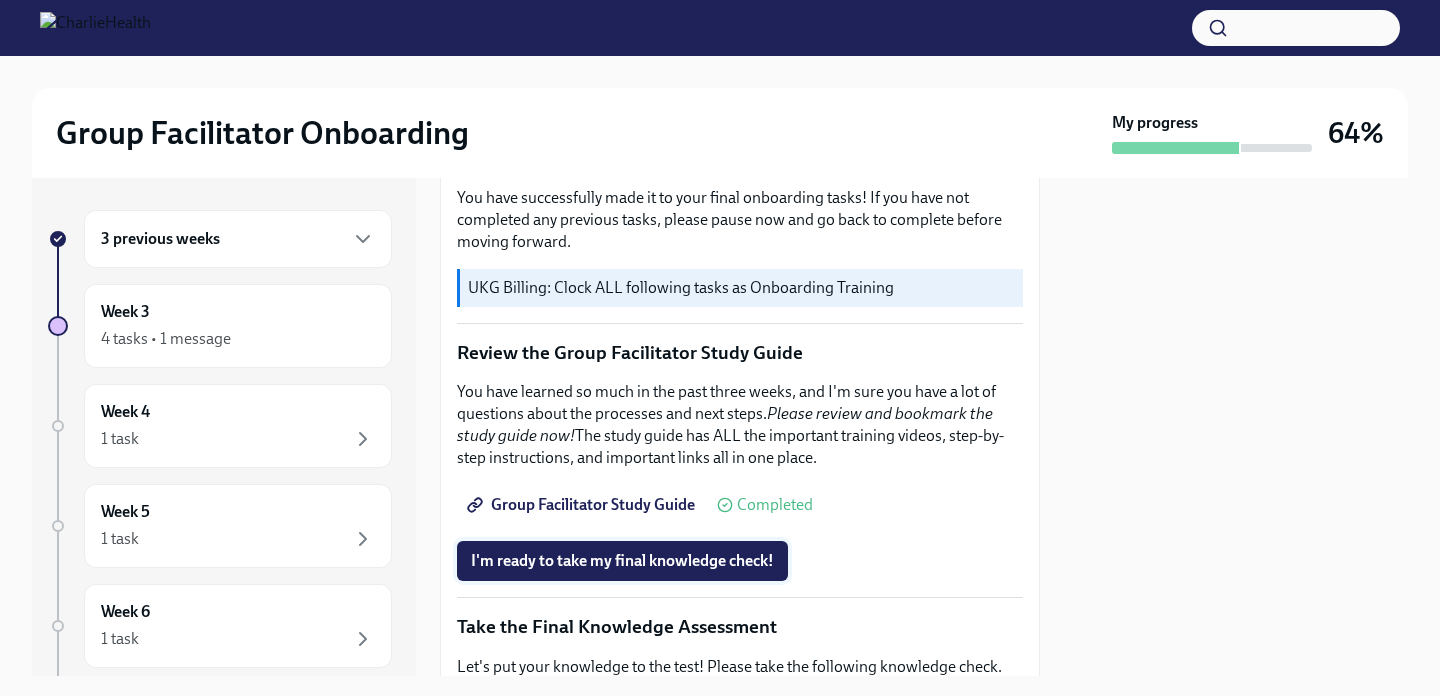 click on "I'm ready to take my final knowledge check!" at bounding box center (622, 561) 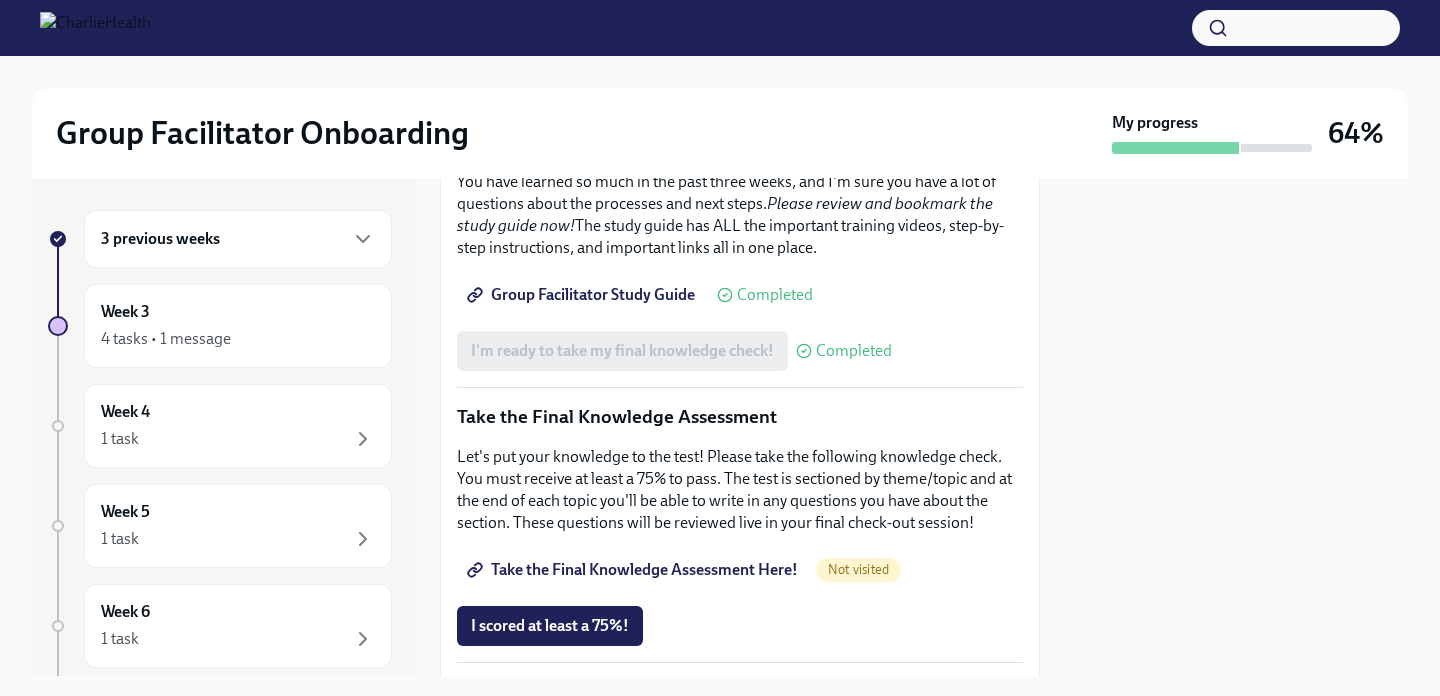 scroll, scrollTop: 927, scrollLeft: 0, axis: vertical 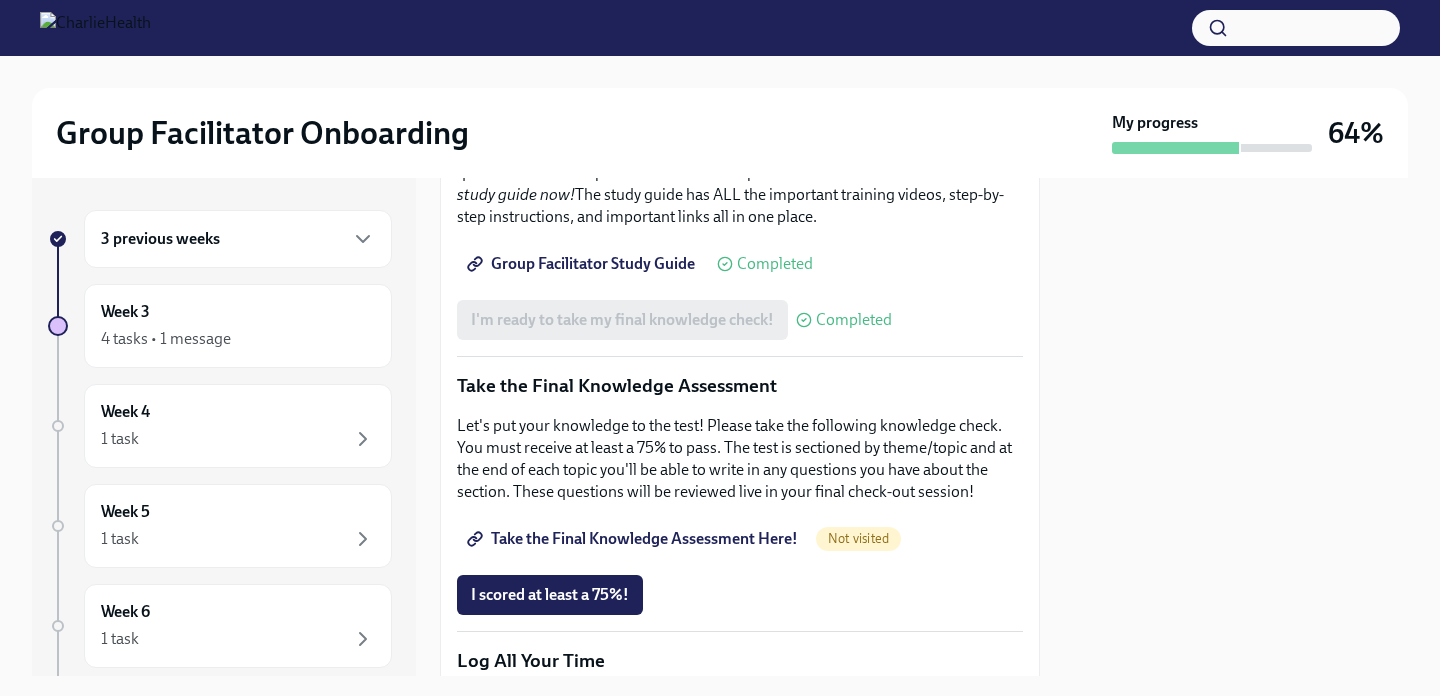 click on "Take the Final Knowledge Assessment Here!" at bounding box center (634, 539) 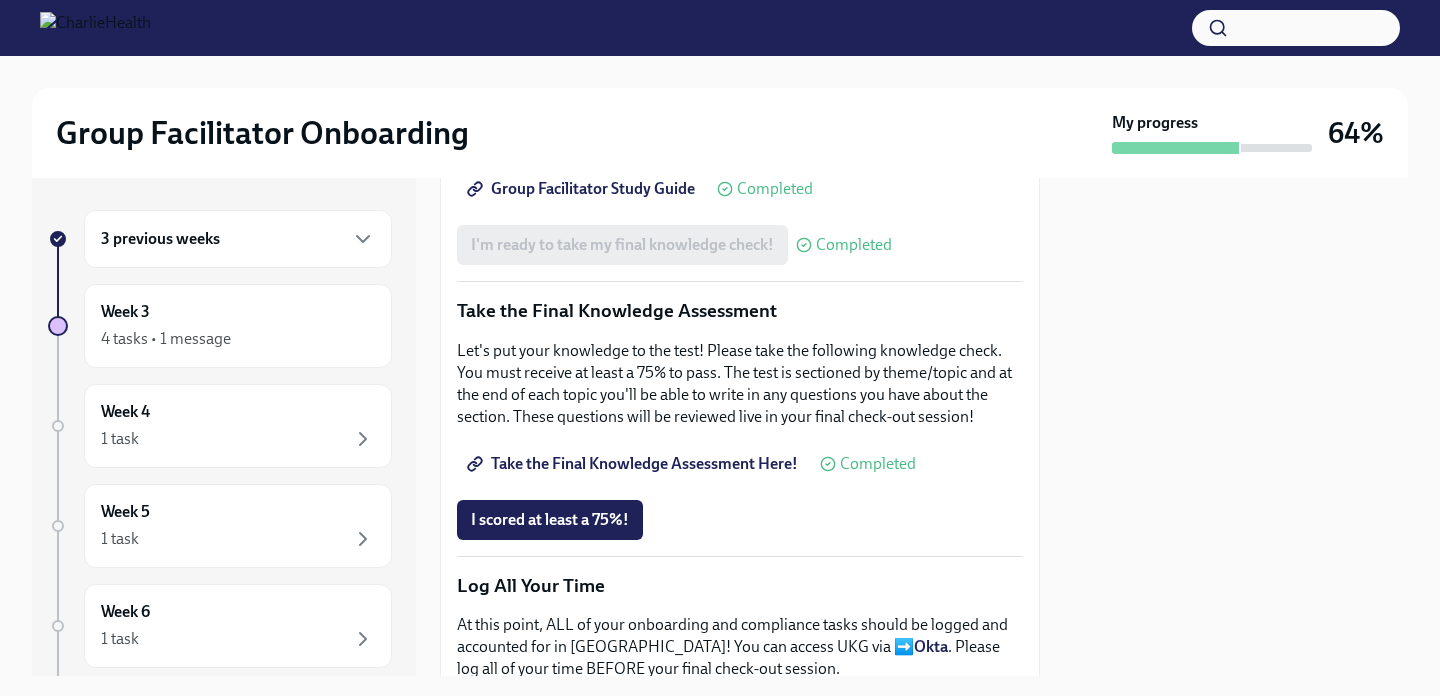 scroll, scrollTop: 992, scrollLeft: 0, axis: vertical 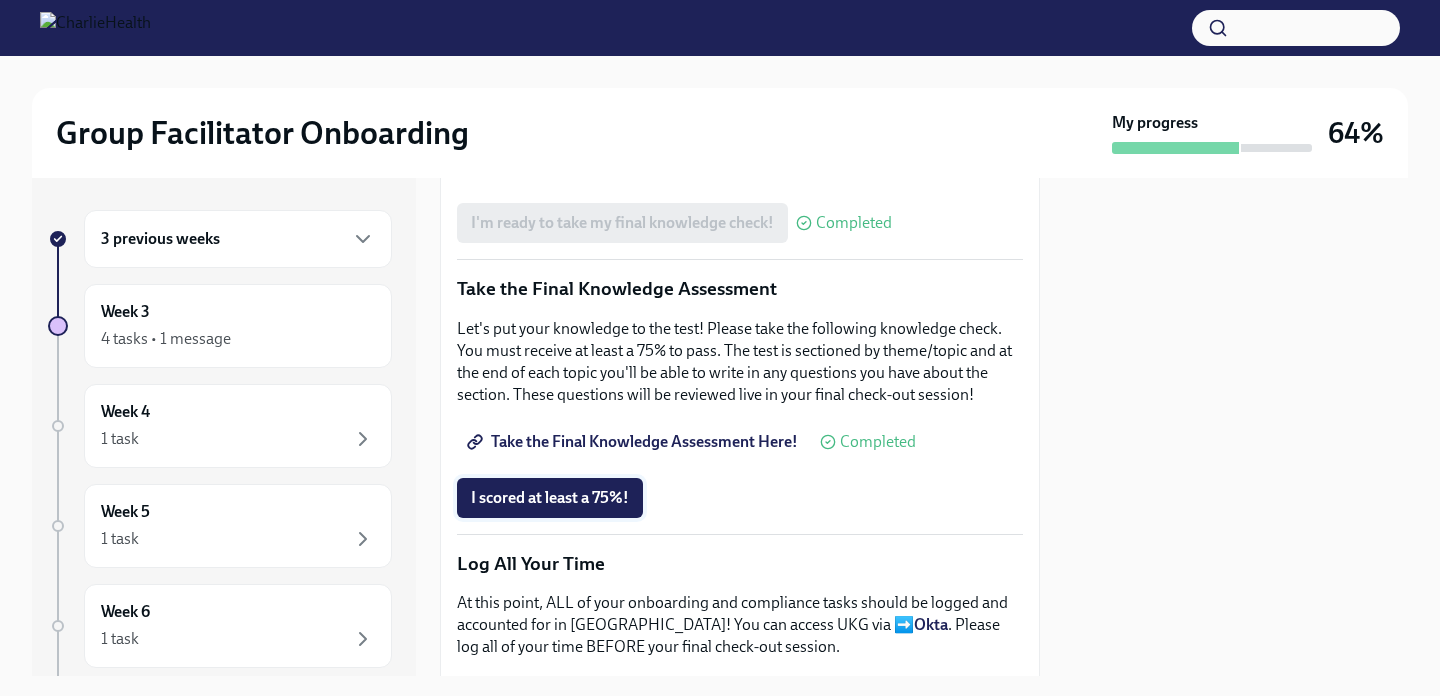 click on "I scored at least a 75%!" at bounding box center (550, 498) 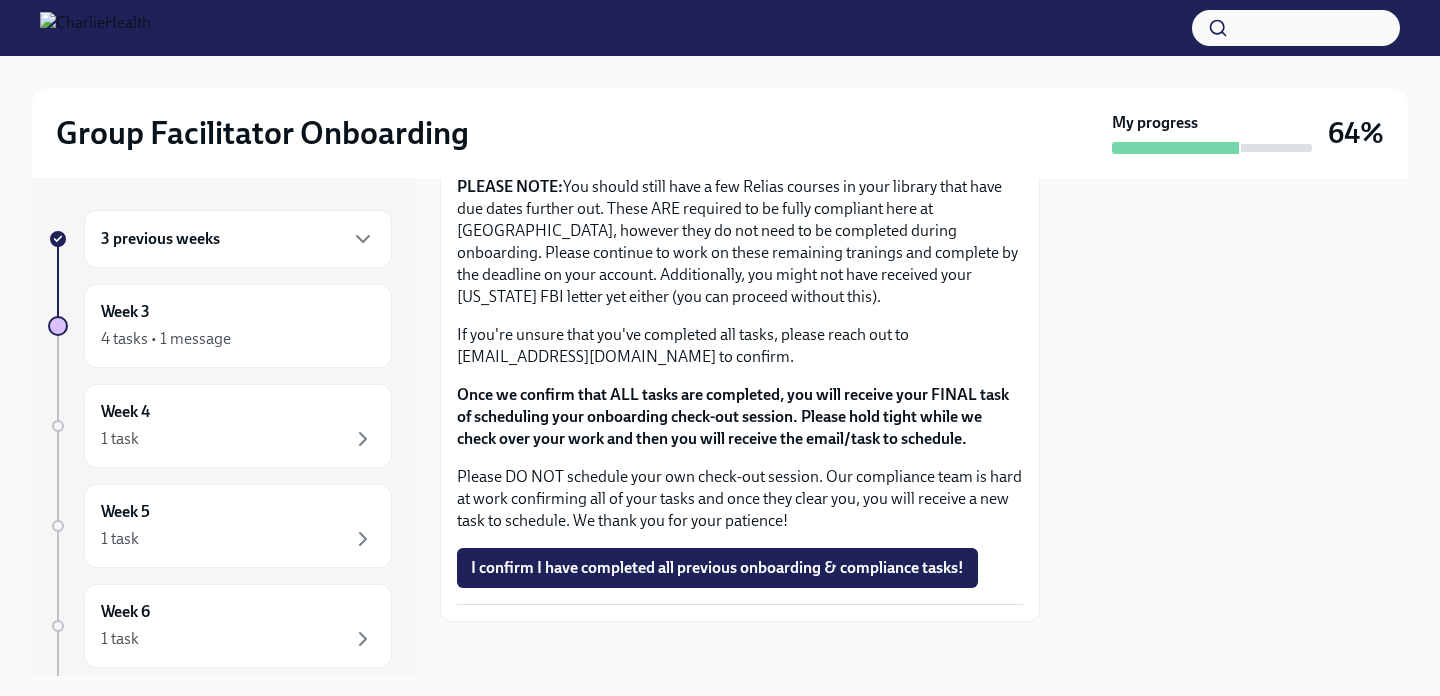 scroll, scrollTop: 1808, scrollLeft: 0, axis: vertical 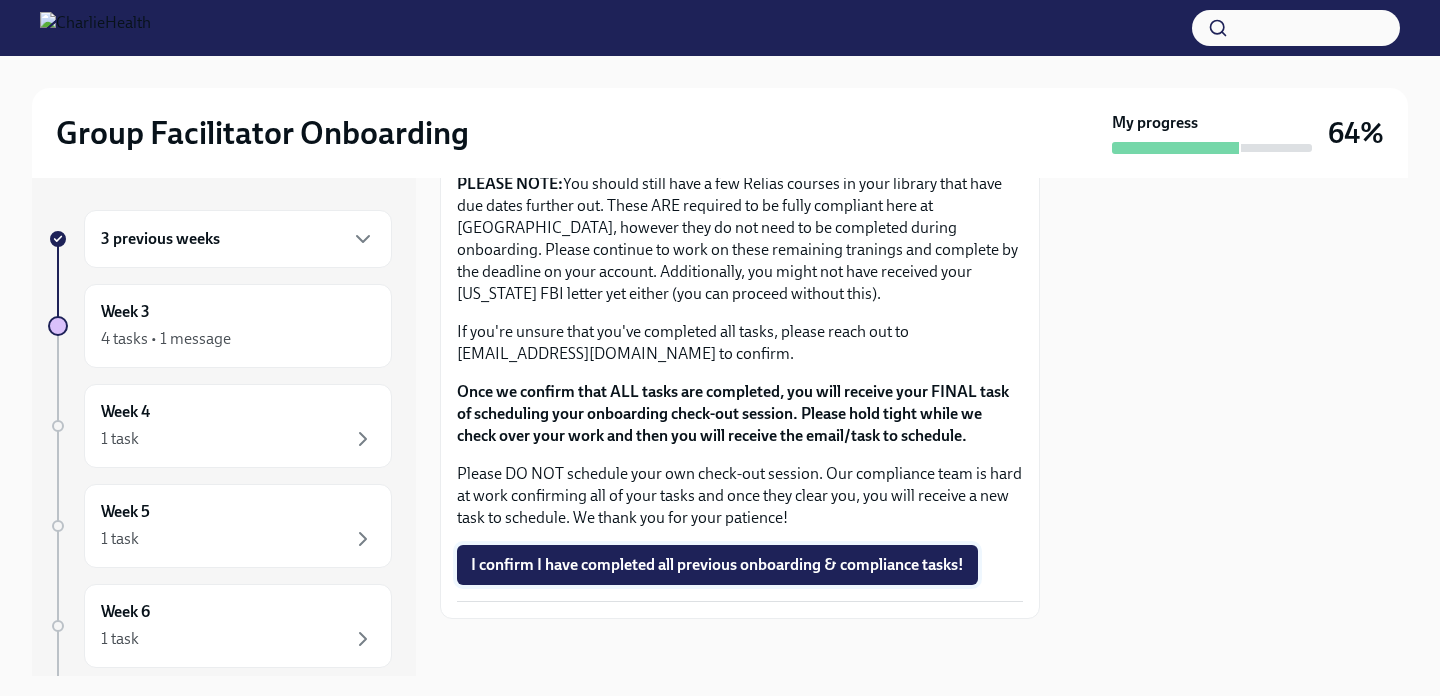 click on "I confirm I have completed all previous onboarding & compliance tasks!" at bounding box center [717, 565] 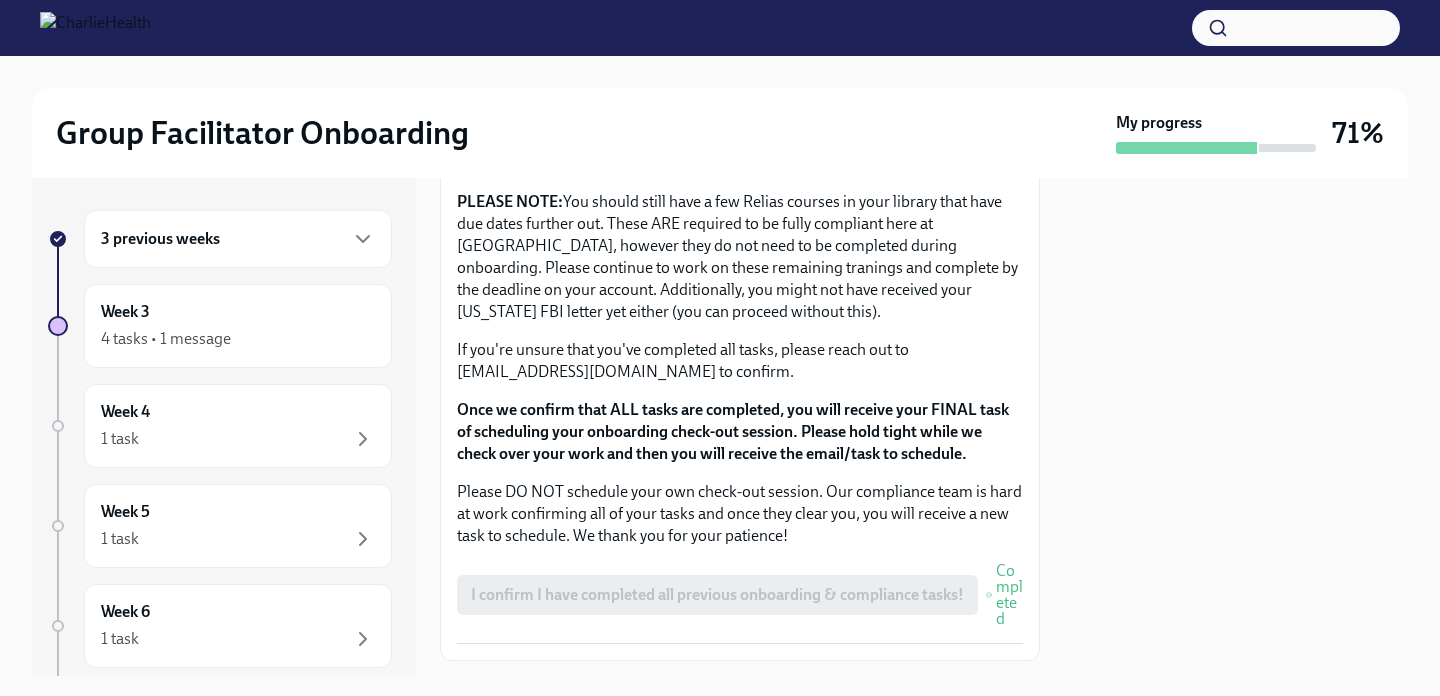 scroll, scrollTop: 1839, scrollLeft: 0, axis: vertical 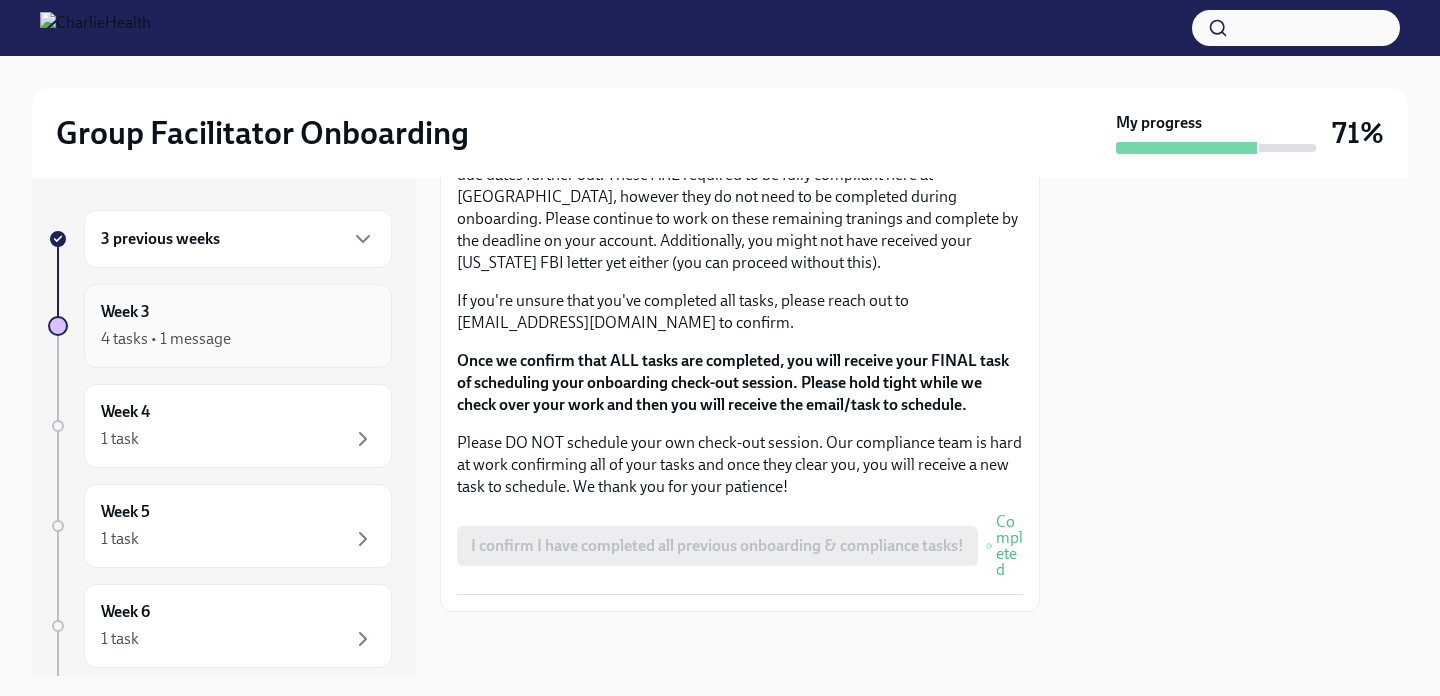 click on "Week 3 4 tasks • 1 message" at bounding box center (238, 326) 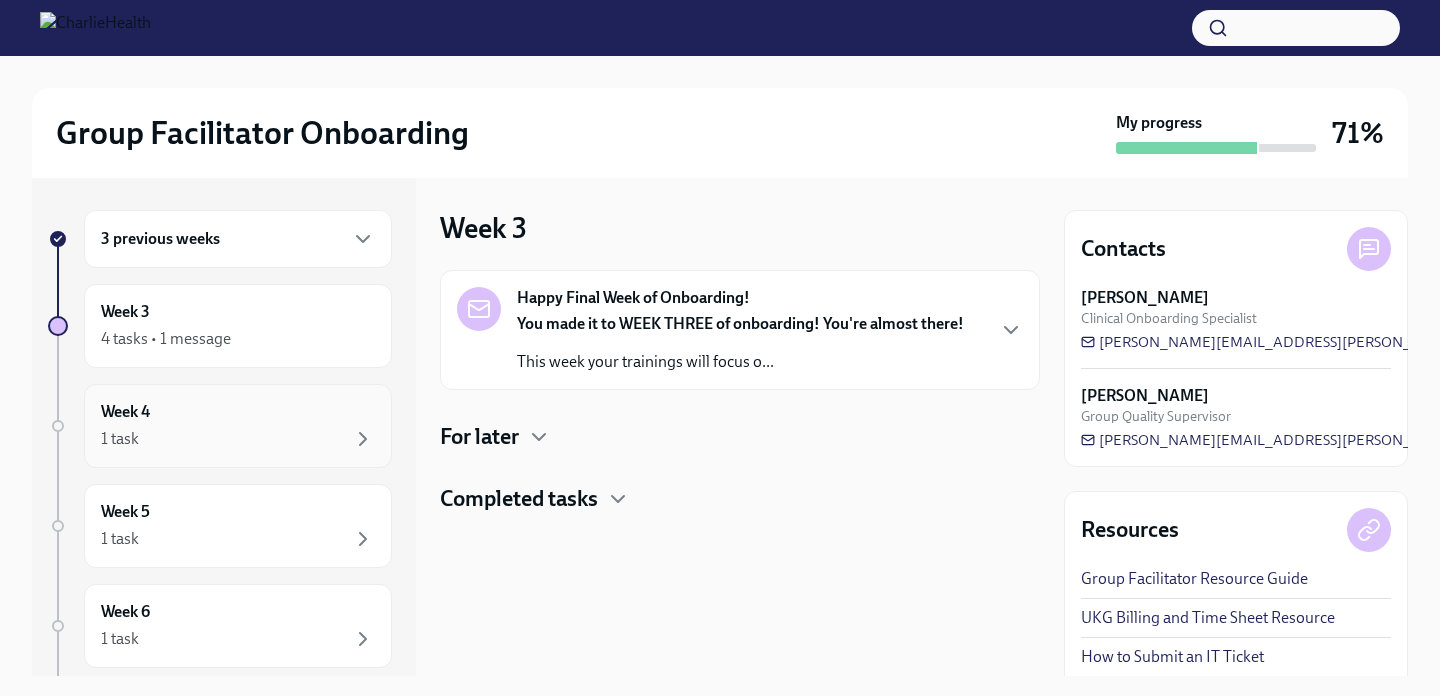 click on "Week 4 1 task" at bounding box center [238, 426] 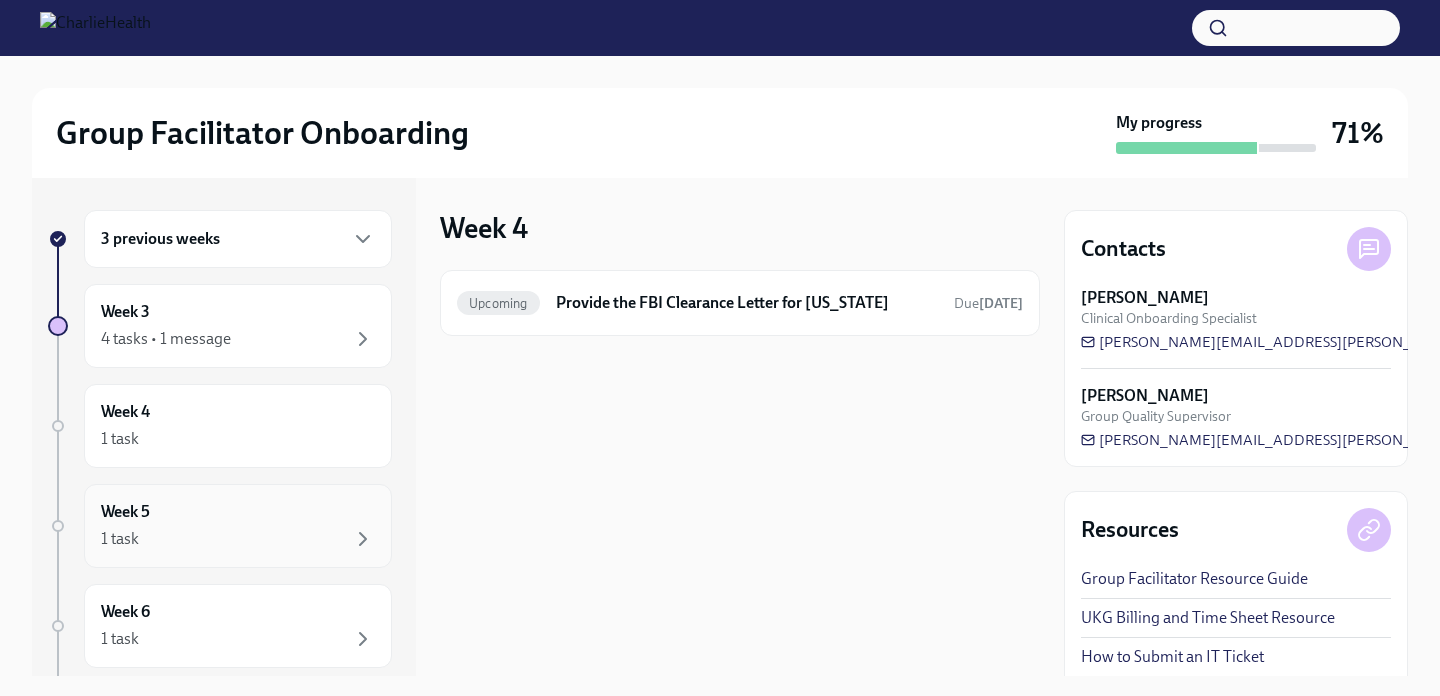 click on "1 task" at bounding box center (238, 539) 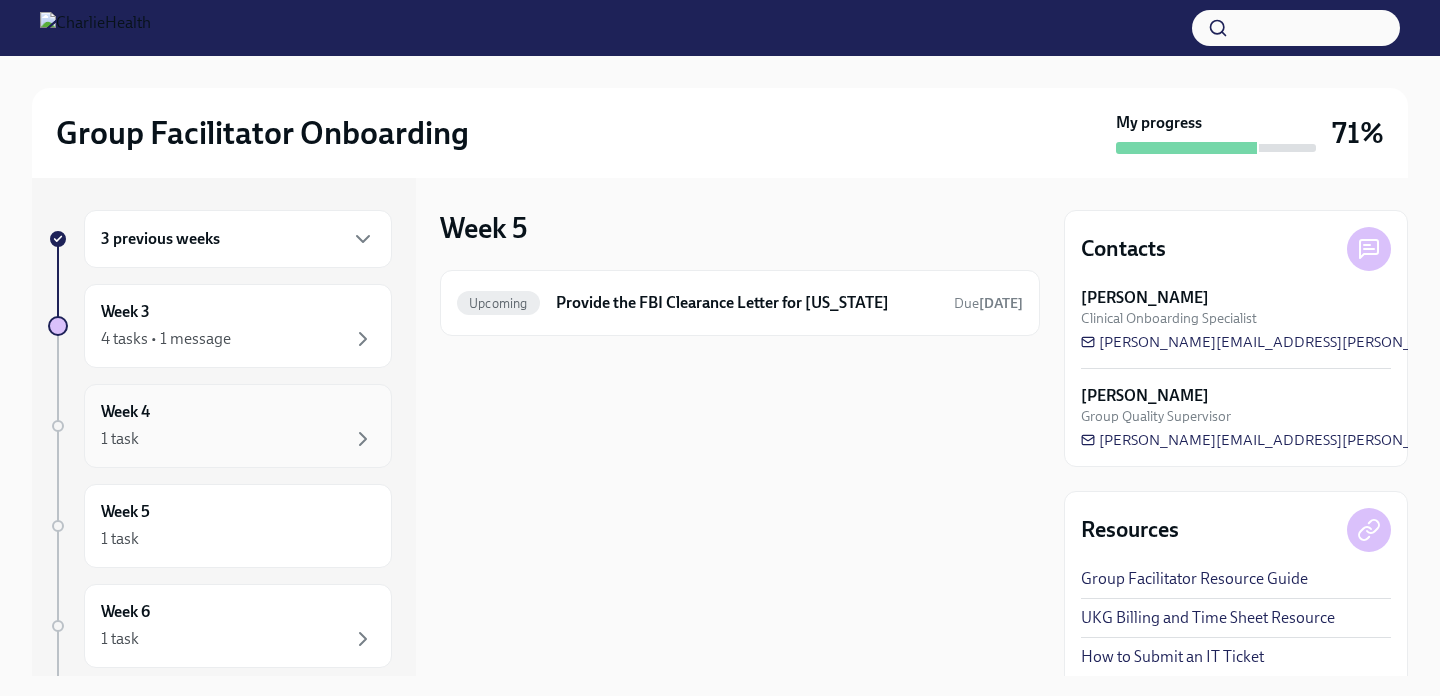 click on "1 task" at bounding box center (238, 439) 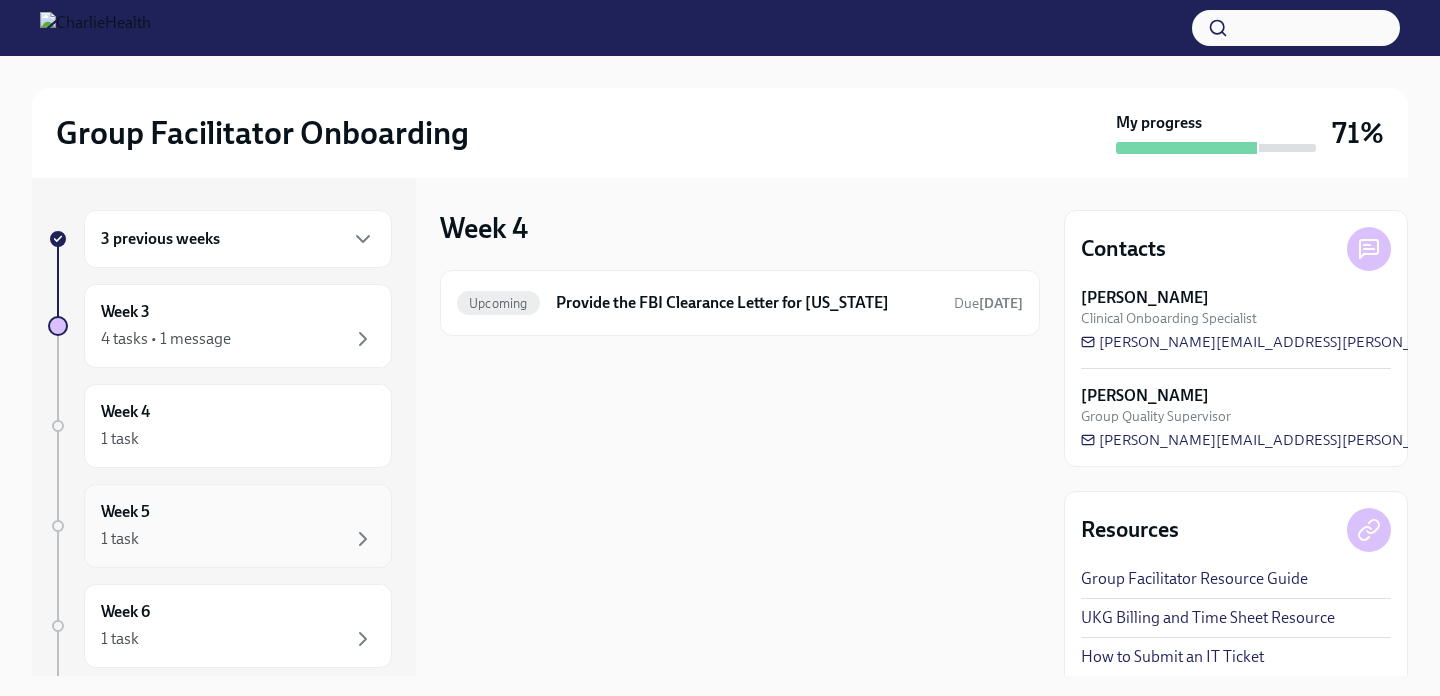 click on "1 task" at bounding box center (238, 539) 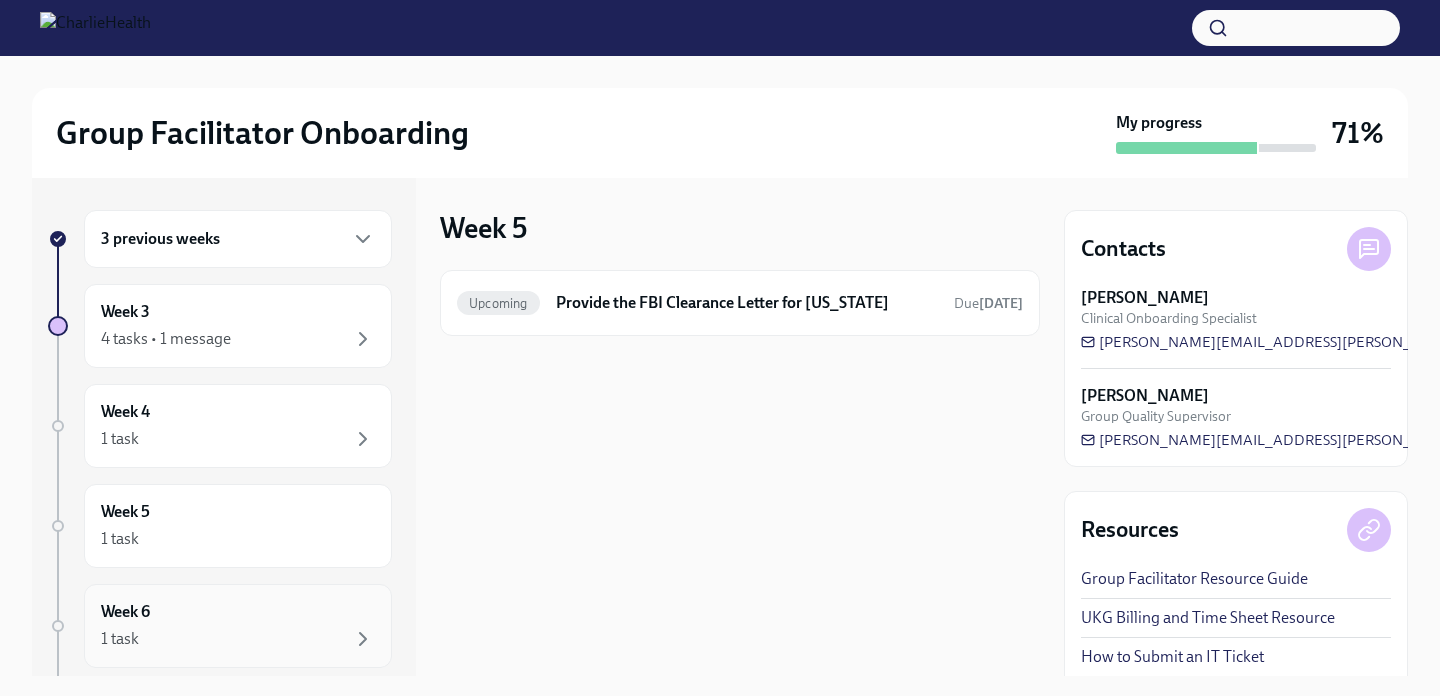 click on "Week 6 1 task" at bounding box center (238, 626) 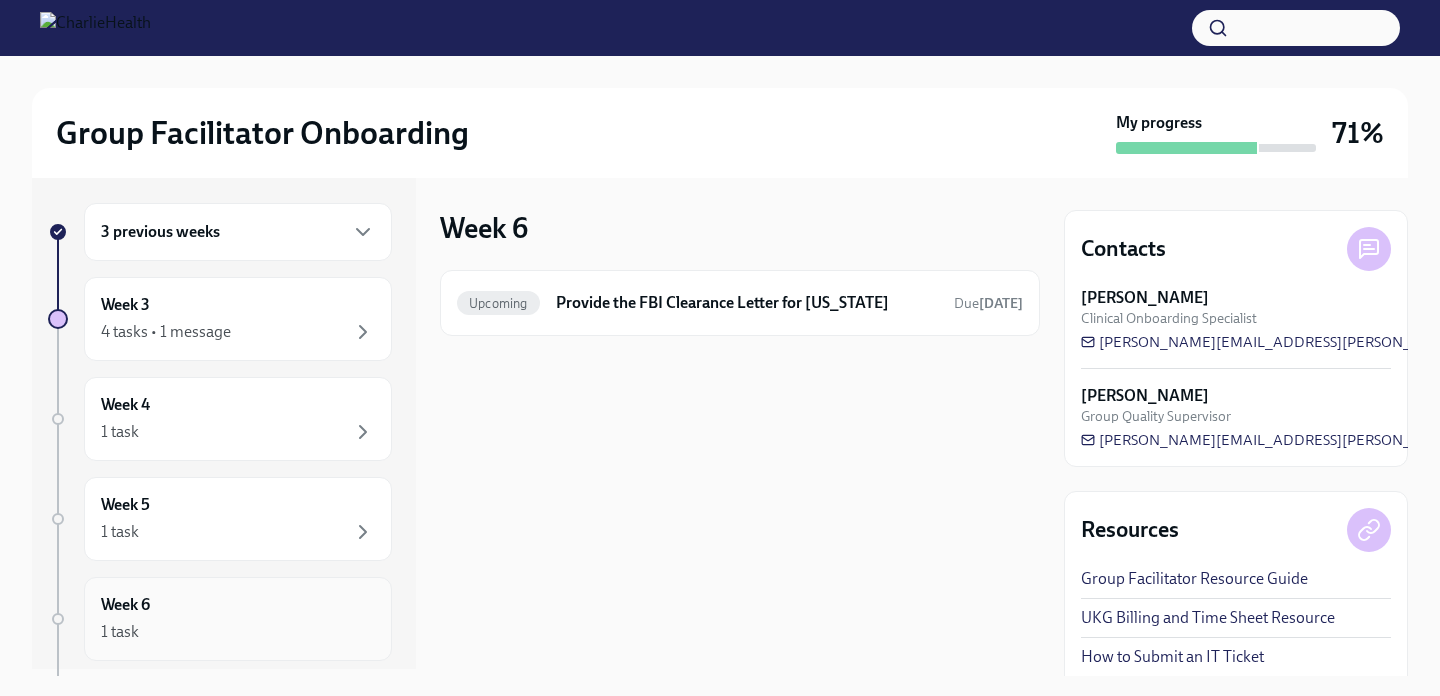 scroll, scrollTop: 0, scrollLeft: 0, axis: both 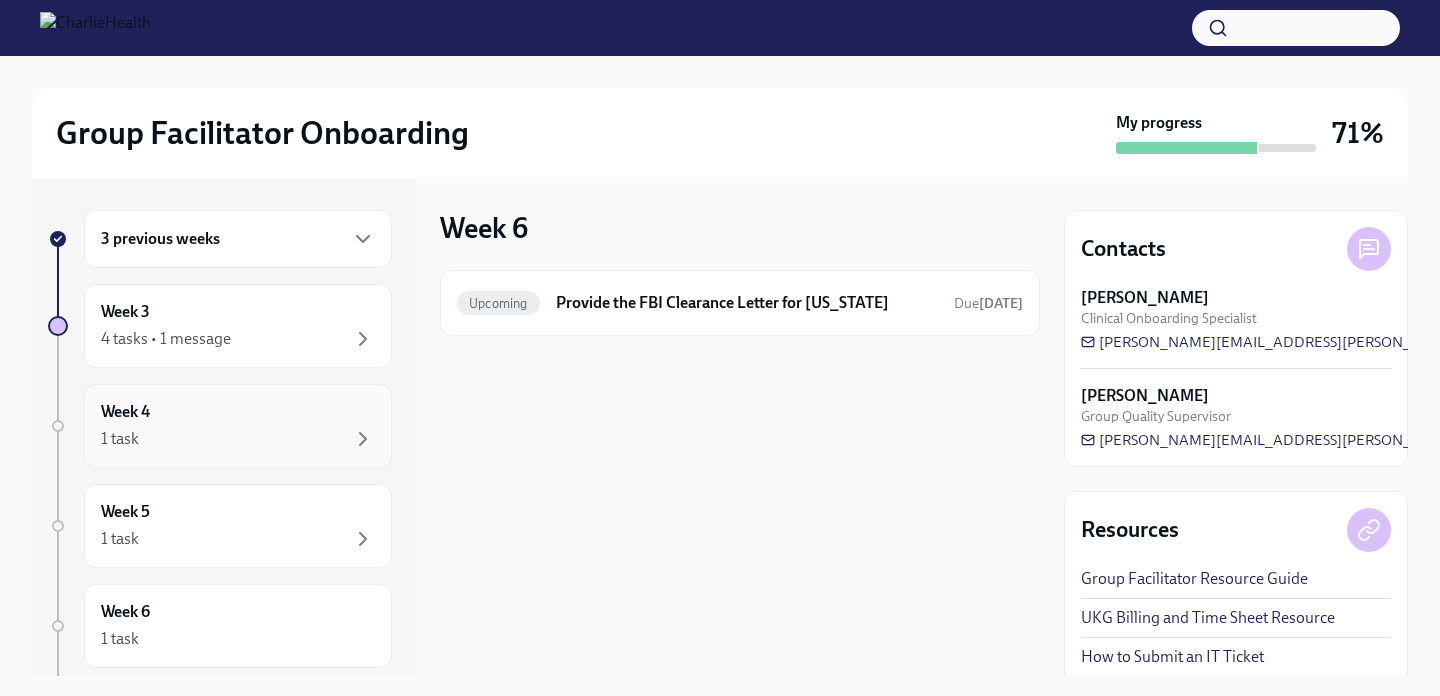 click on "Week 4 1 task" at bounding box center (238, 426) 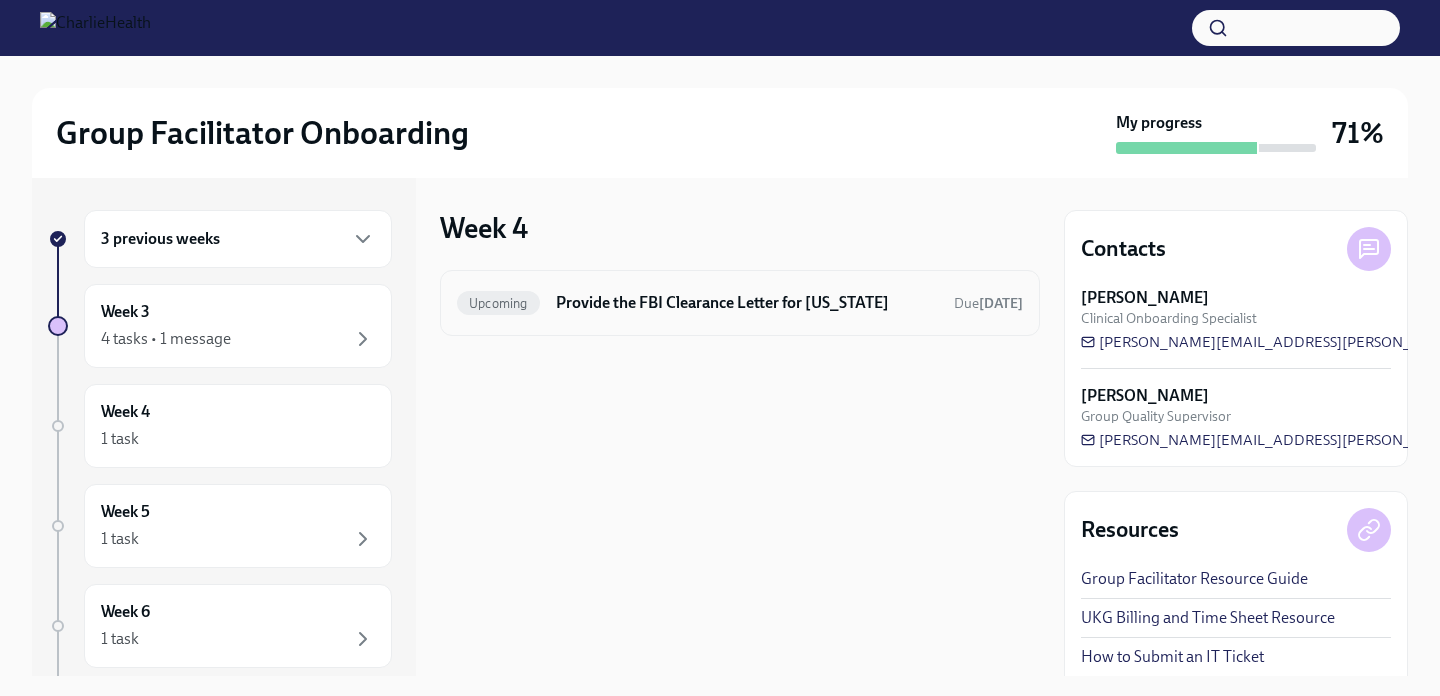 click on "Upcoming Provide the FBI Clearance Letter for [US_STATE] Due  [DATE]" at bounding box center (740, 303) 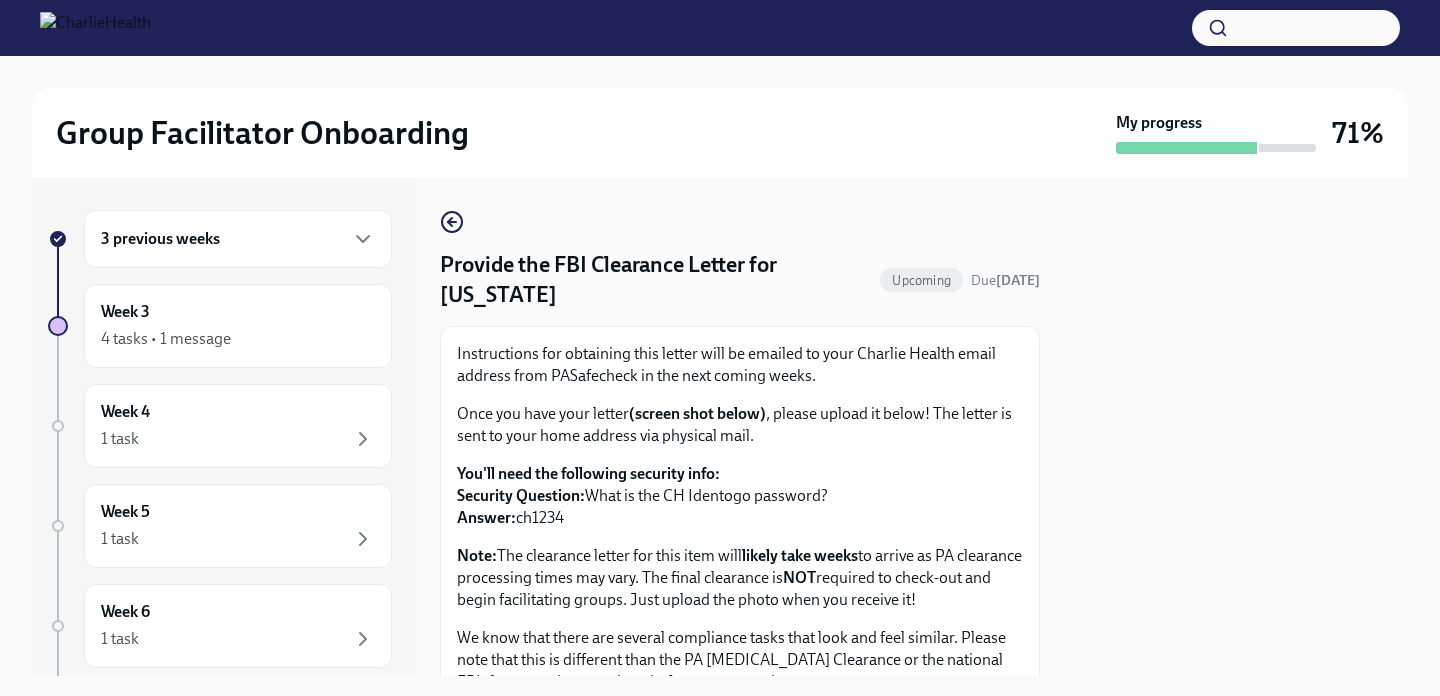 scroll, scrollTop: 472, scrollLeft: 0, axis: vertical 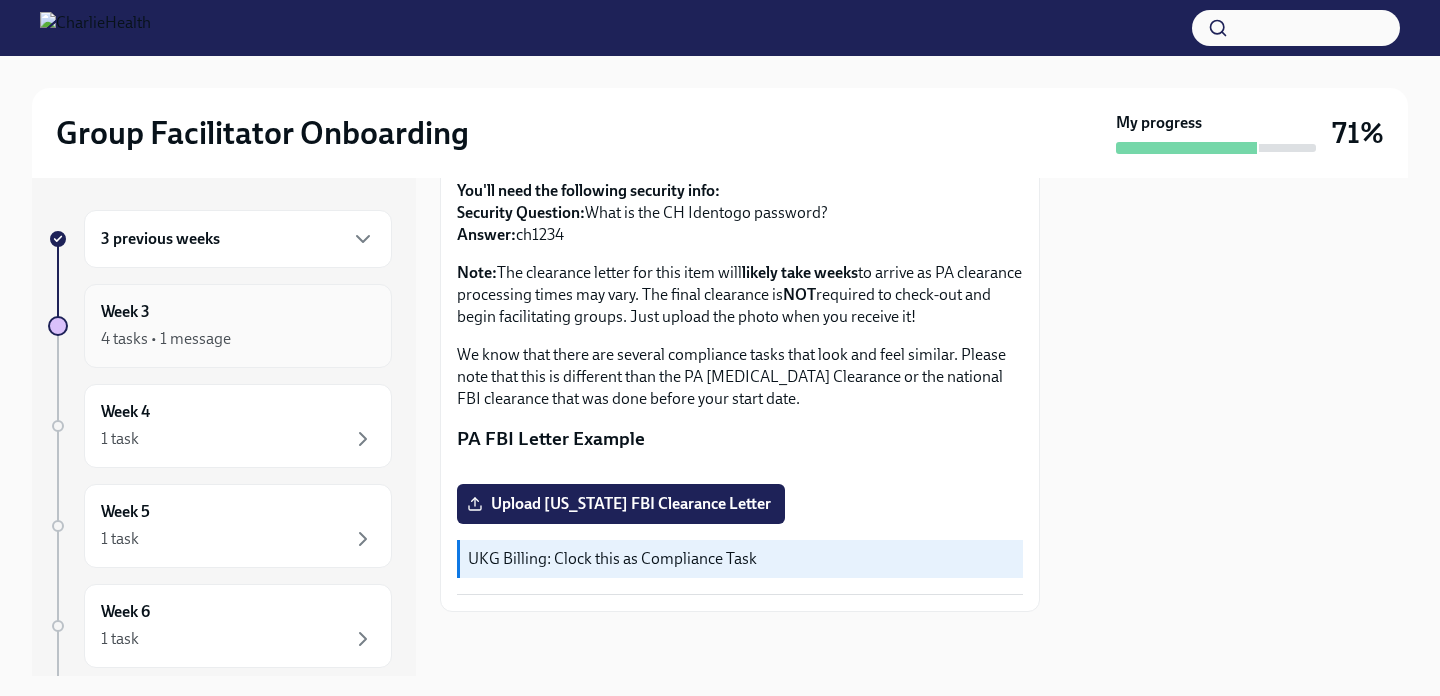click on "Week 3 4 tasks • 1 message" at bounding box center [238, 326] 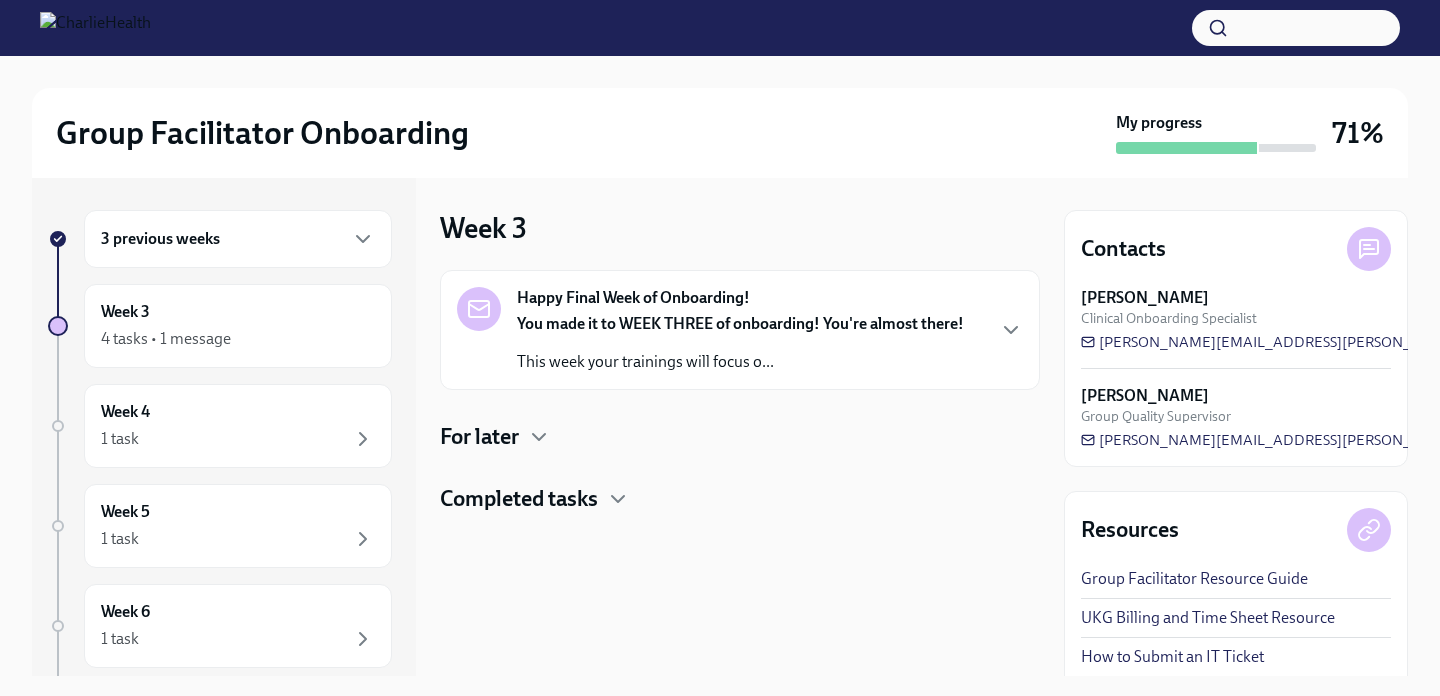click on "This week your trainings will focus o..." at bounding box center (740, 362) 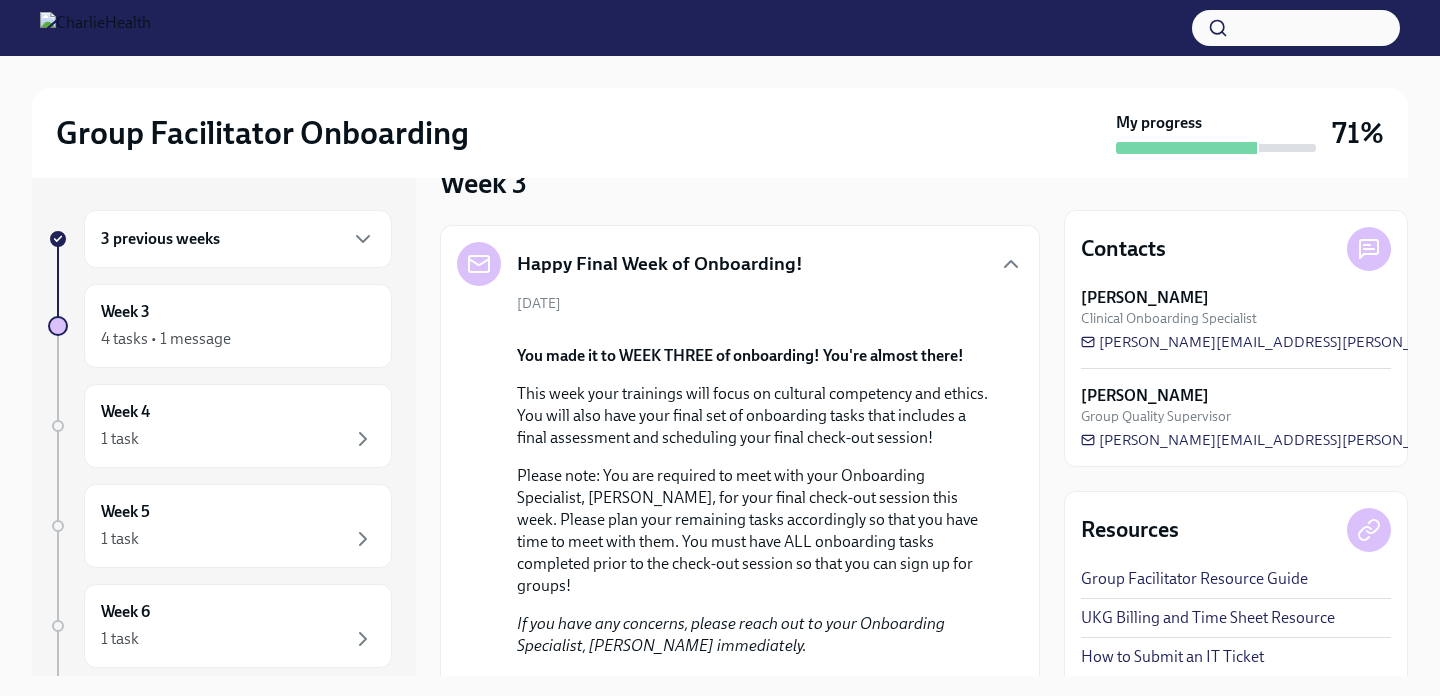 scroll, scrollTop: 0, scrollLeft: 0, axis: both 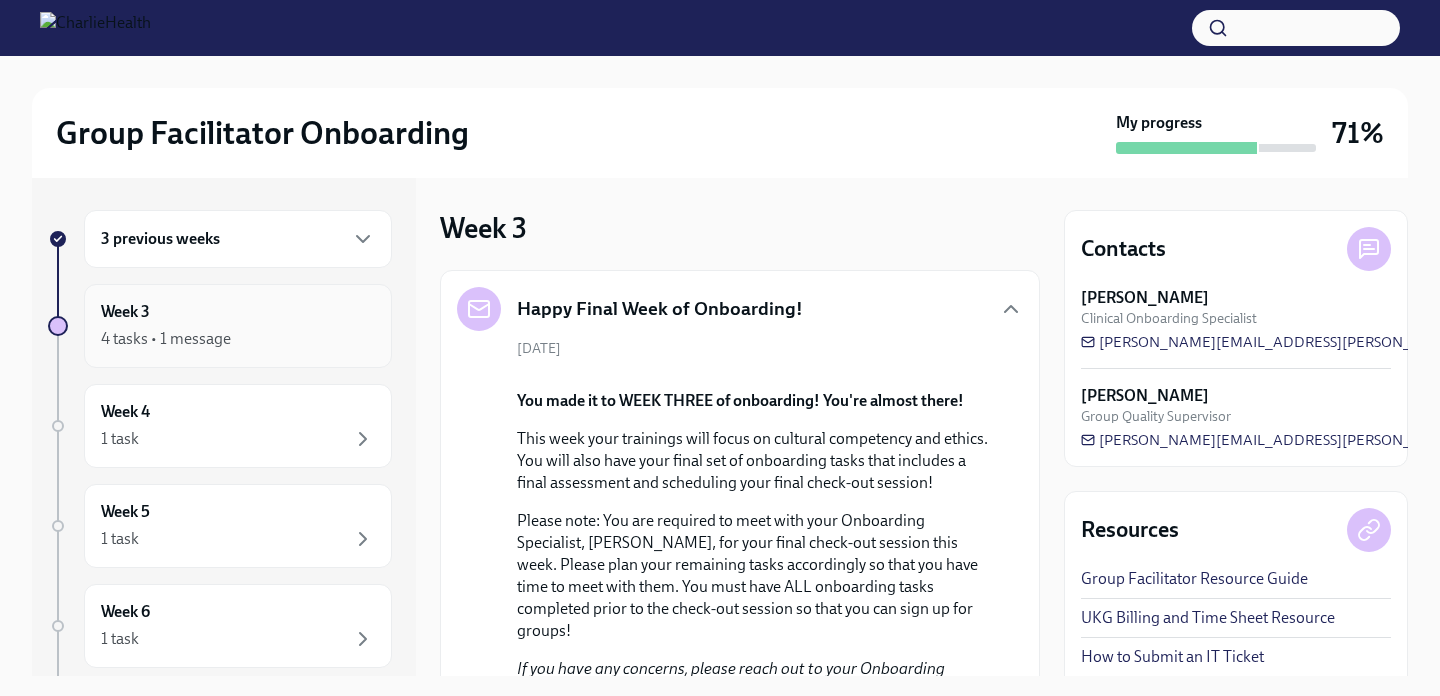 click on "4 tasks • 1 message" at bounding box center (238, 339) 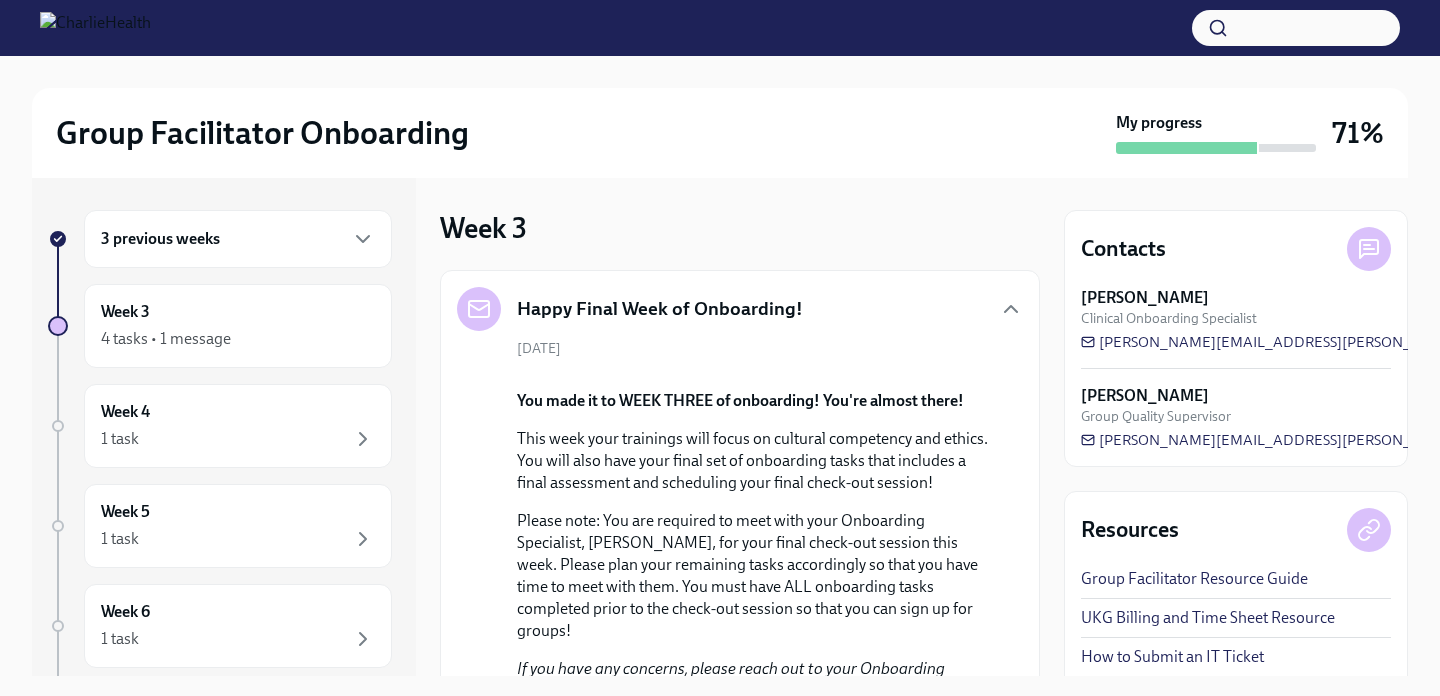 scroll, scrollTop: 661, scrollLeft: 0, axis: vertical 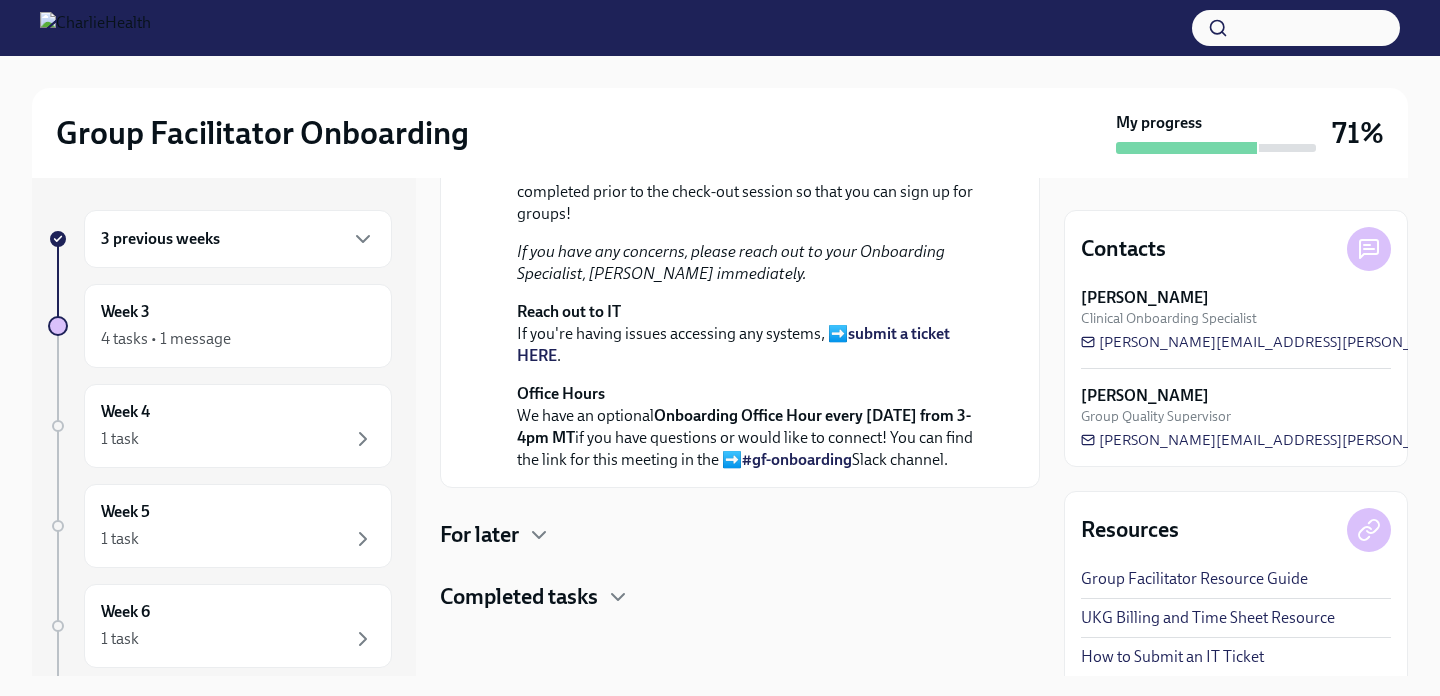 click on "For later" at bounding box center [479, 535] 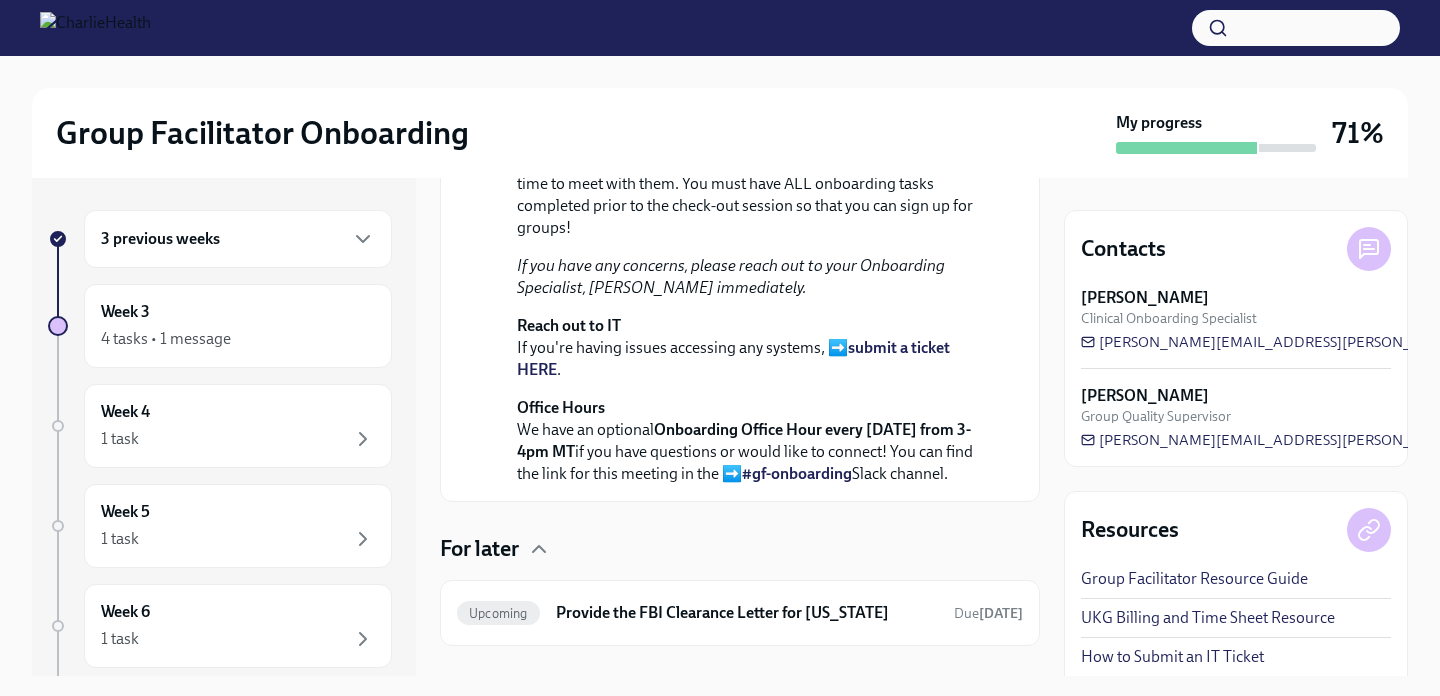 scroll, scrollTop: 90, scrollLeft: 0, axis: vertical 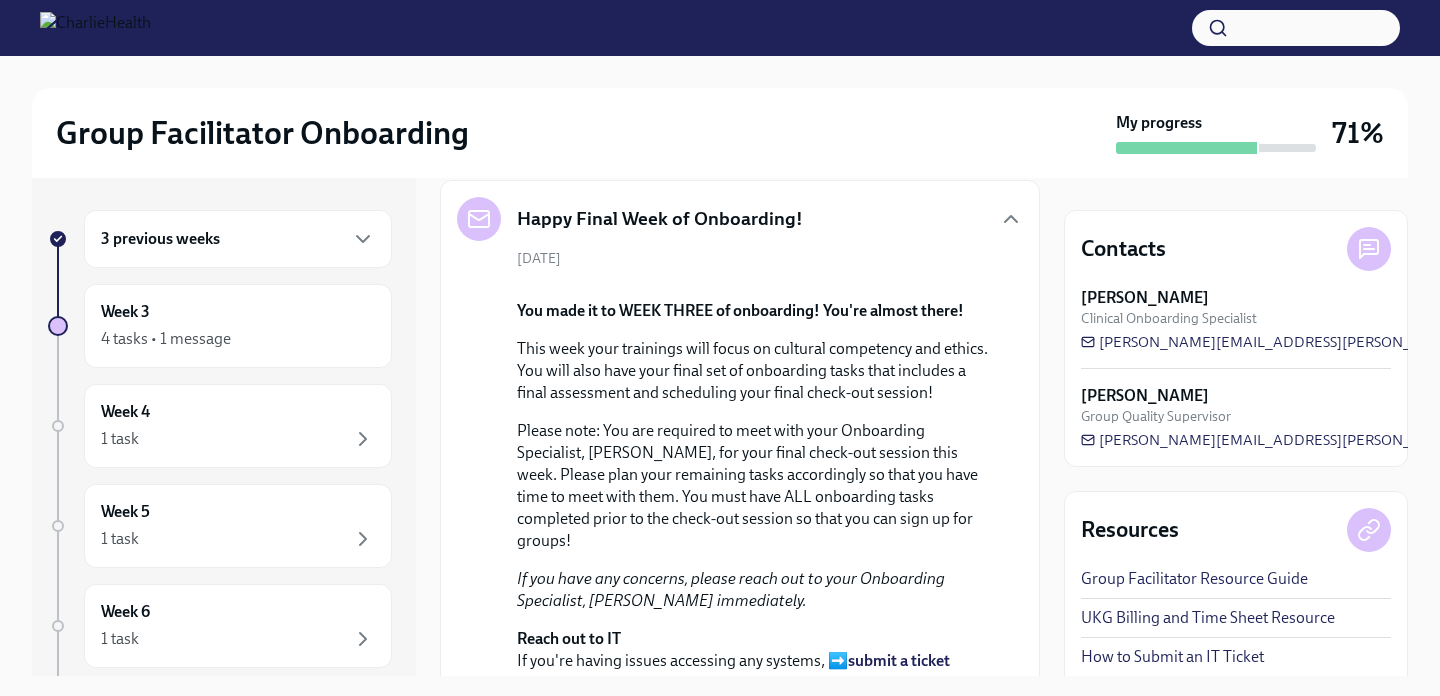 click on "3 previous weeks" at bounding box center [238, 239] 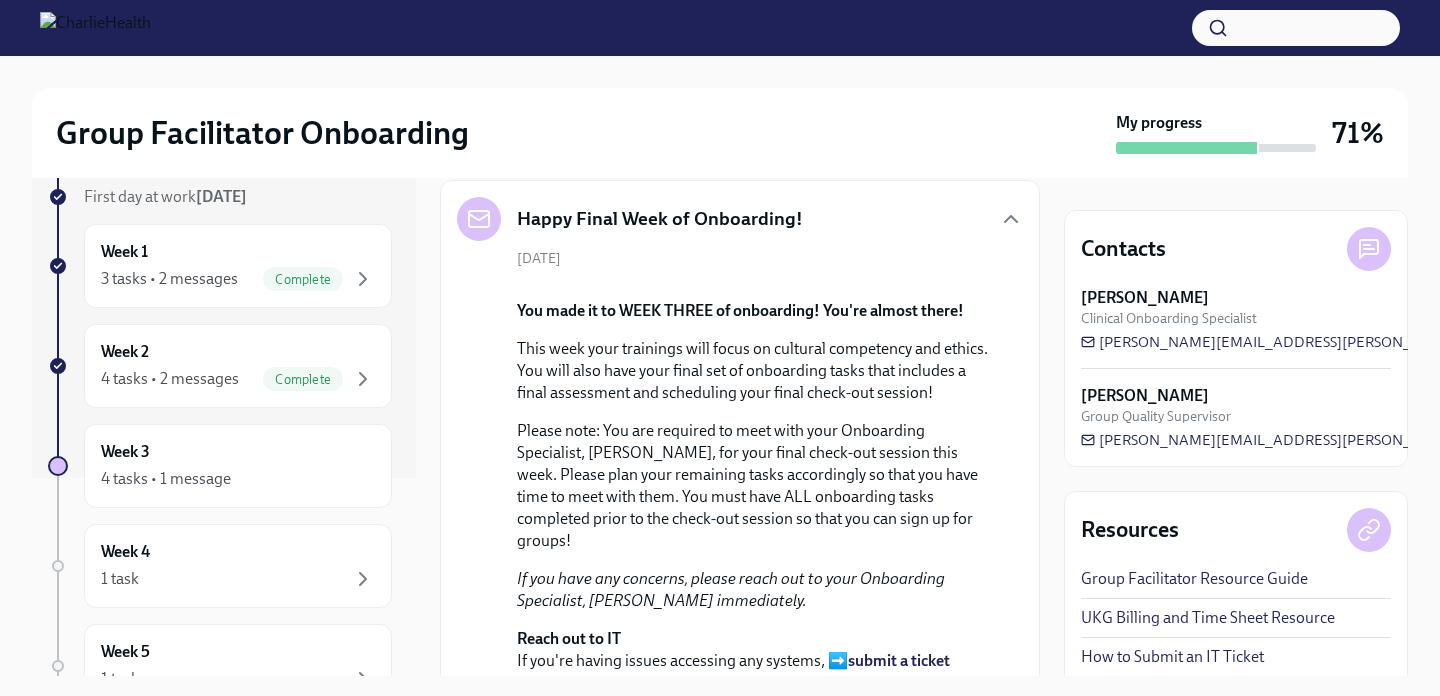 scroll, scrollTop: 175, scrollLeft: 0, axis: vertical 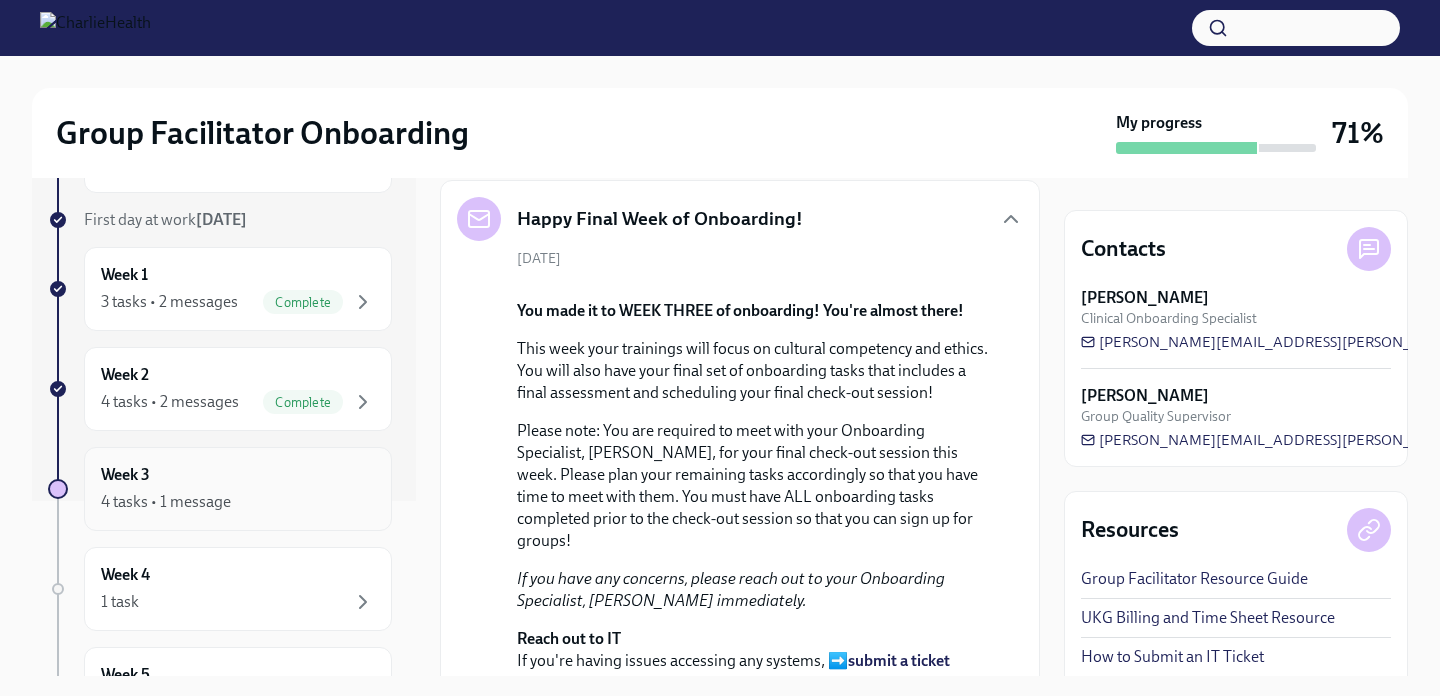 click on "Week 3 4 tasks • 1 message" at bounding box center (238, 489) 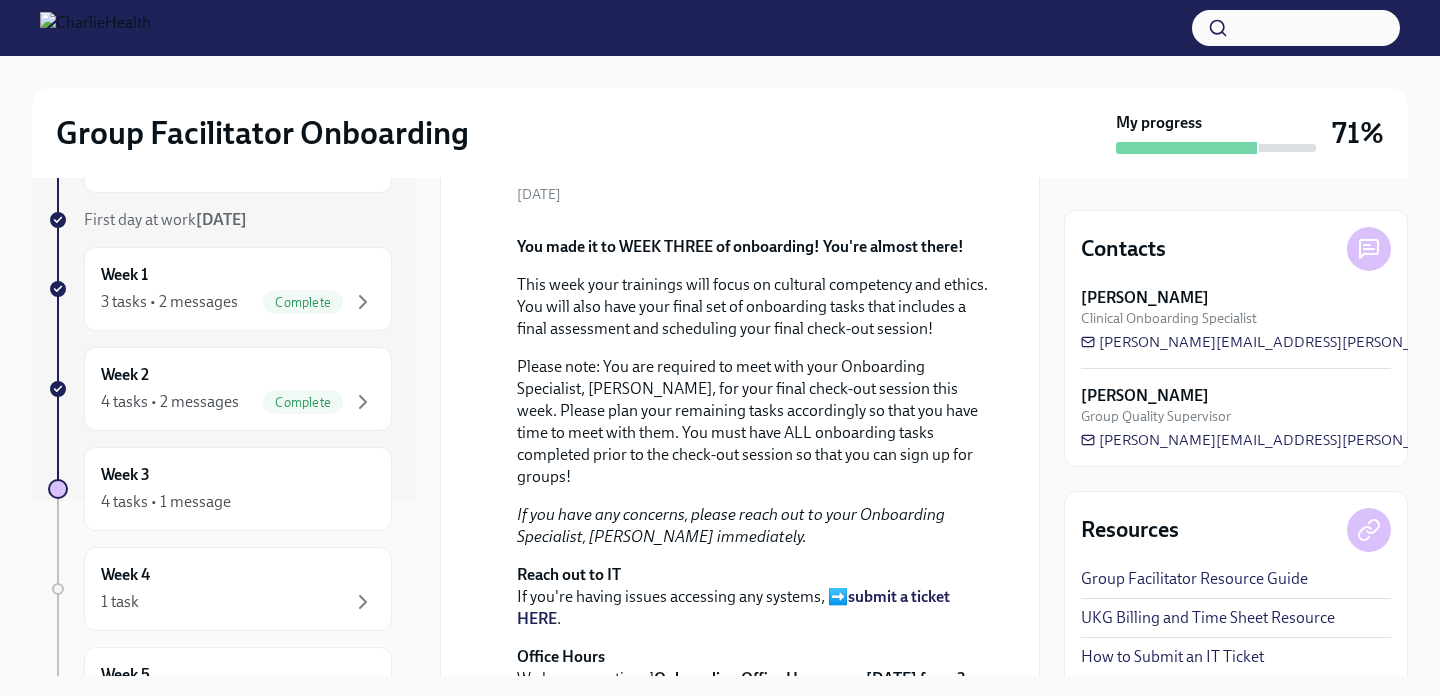 scroll, scrollTop: 0, scrollLeft: 0, axis: both 